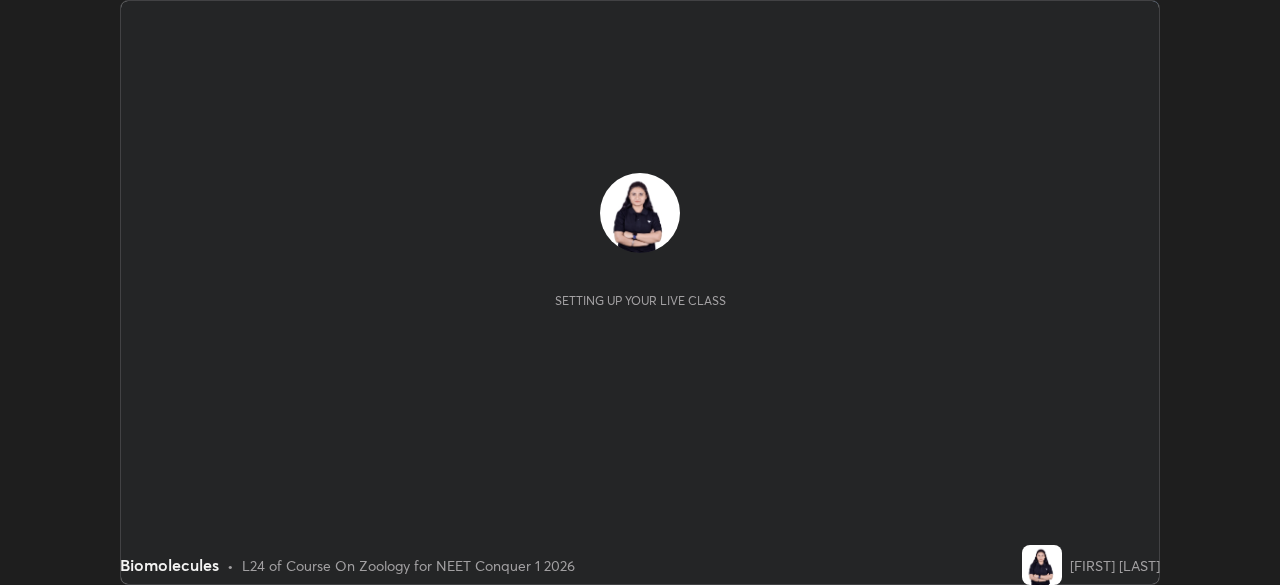 scroll, scrollTop: 0, scrollLeft: 0, axis: both 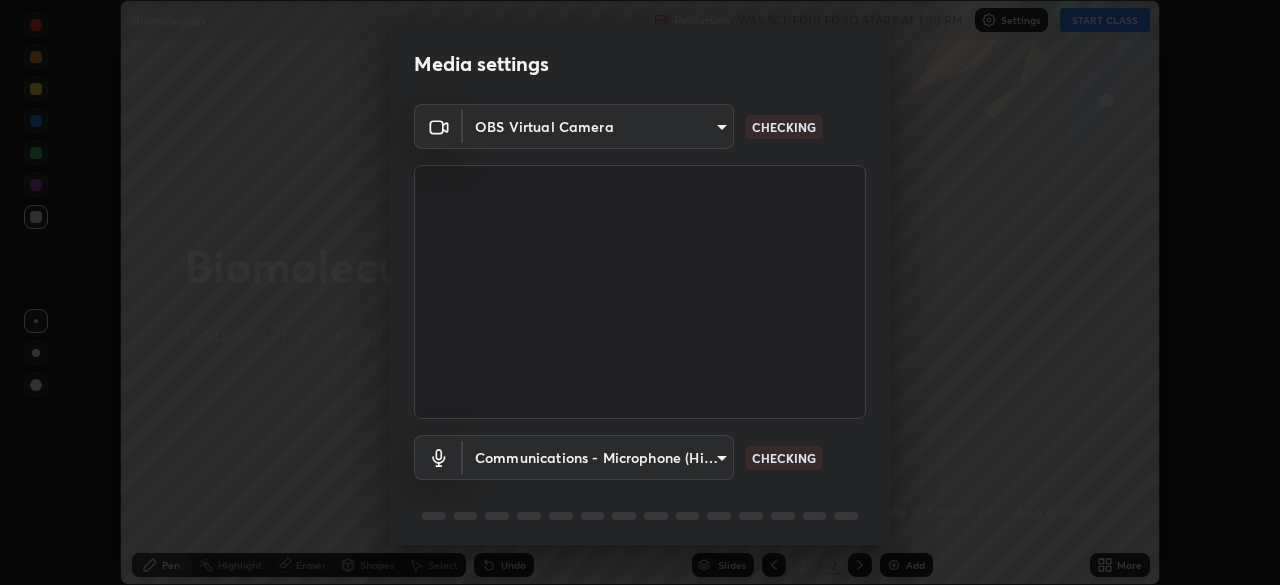 type on "ed5728659d4a2628327284da790eb6393f1623e3a82d583cb44db94038f4ead1" 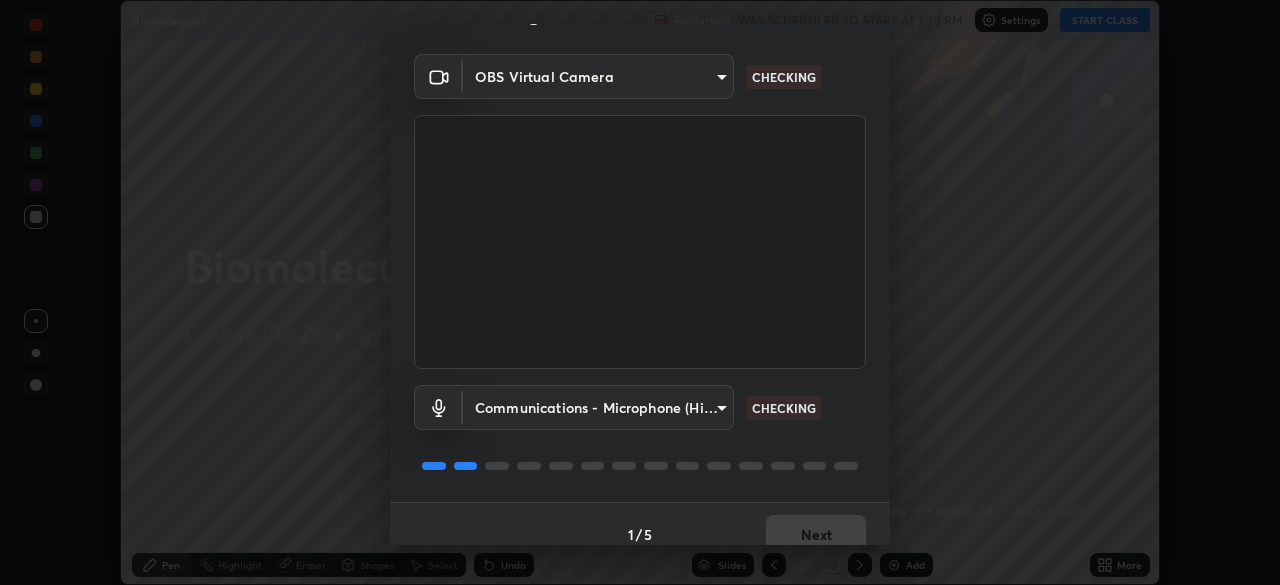 scroll, scrollTop: 71, scrollLeft: 0, axis: vertical 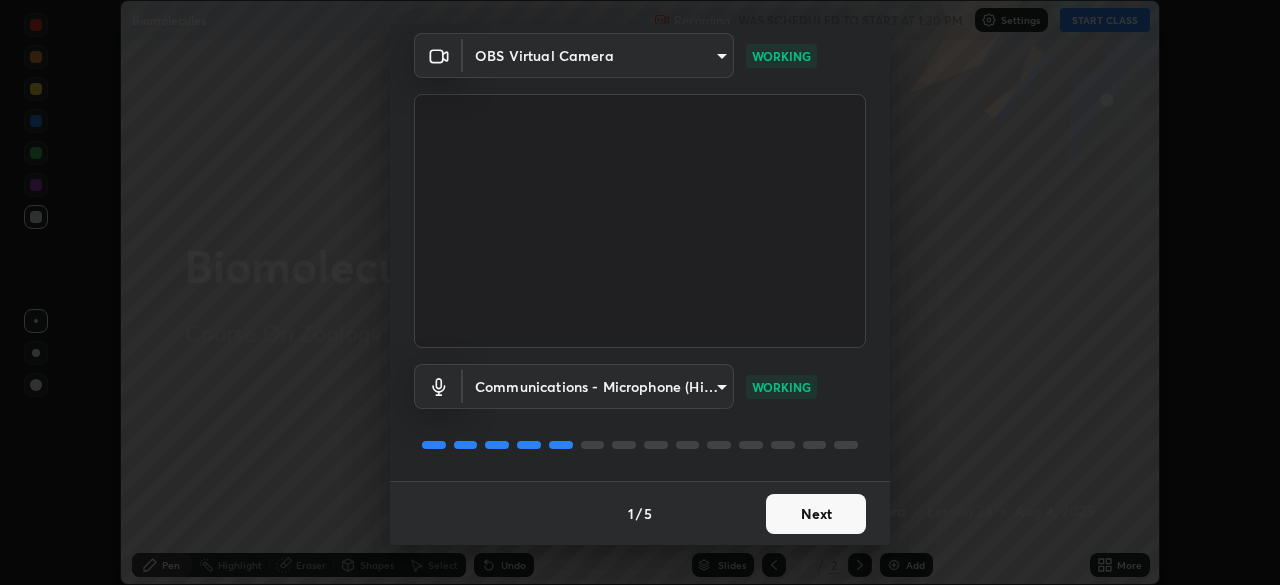 click on "Next" at bounding box center [816, 514] 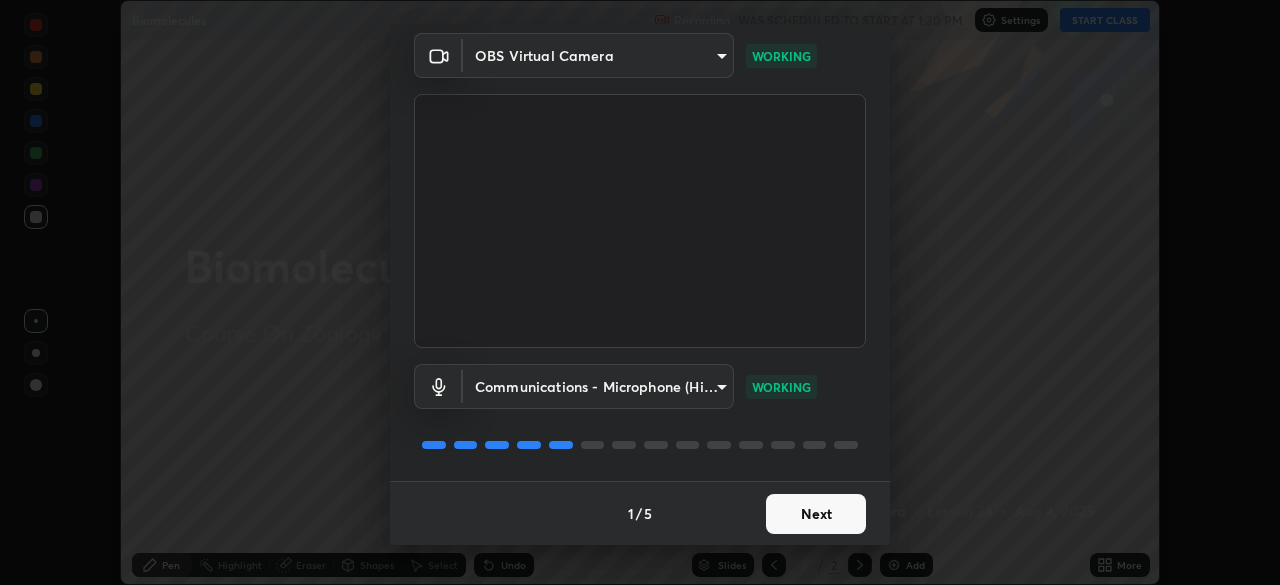 scroll, scrollTop: 0, scrollLeft: 0, axis: both 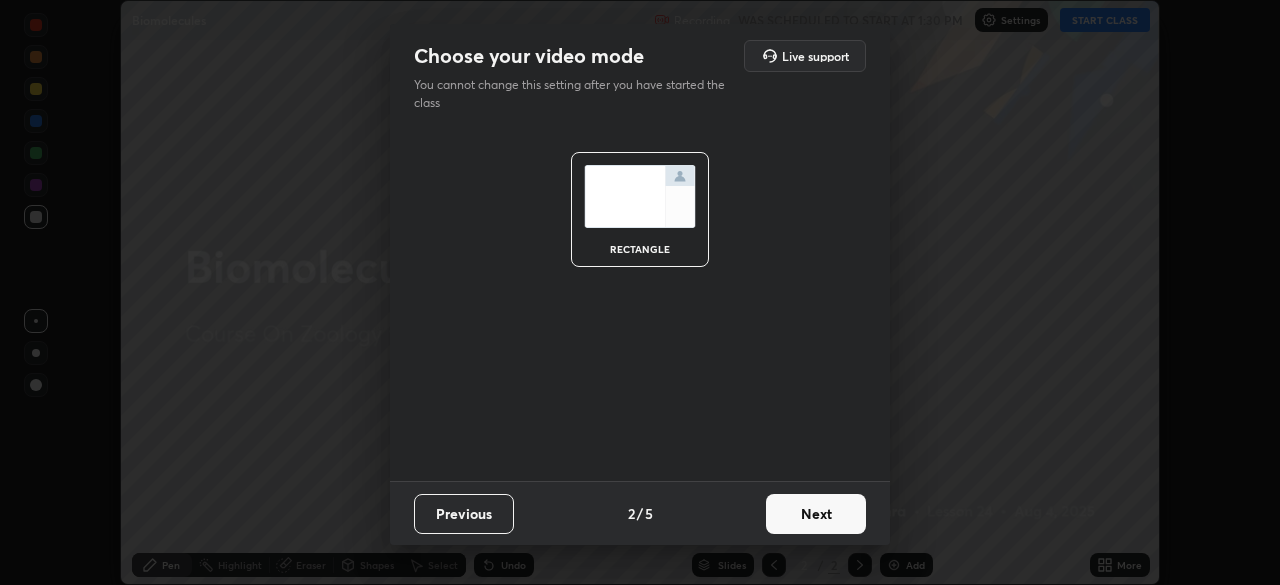 click on "Next" at bounding box center [816, 514] 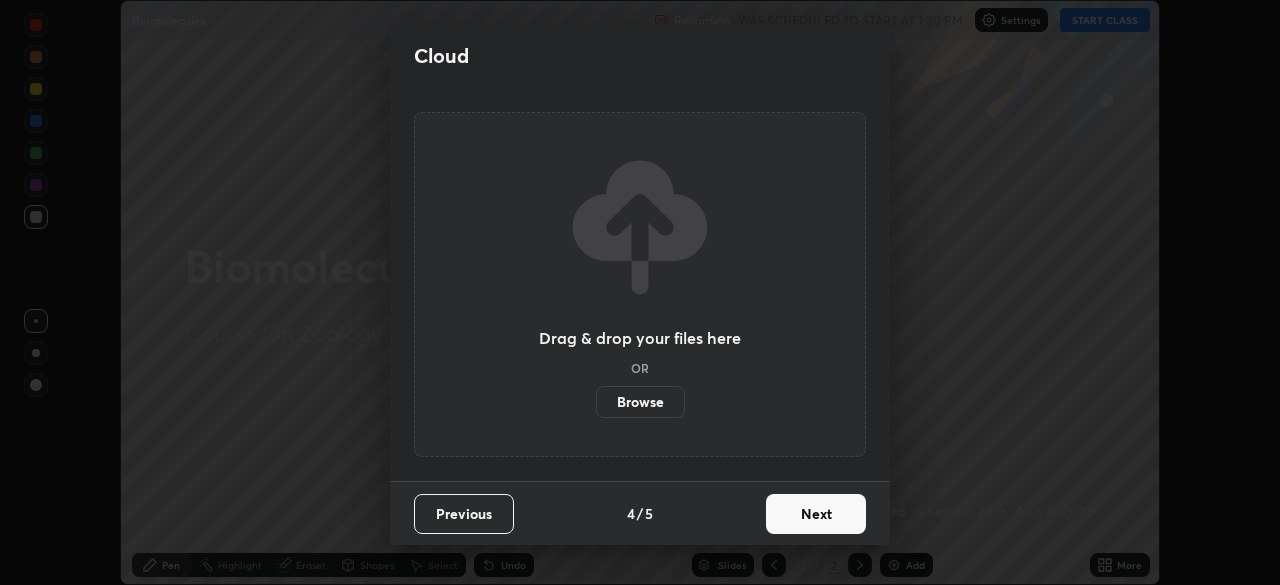 click on "Next" at bounding box center (816, 514) 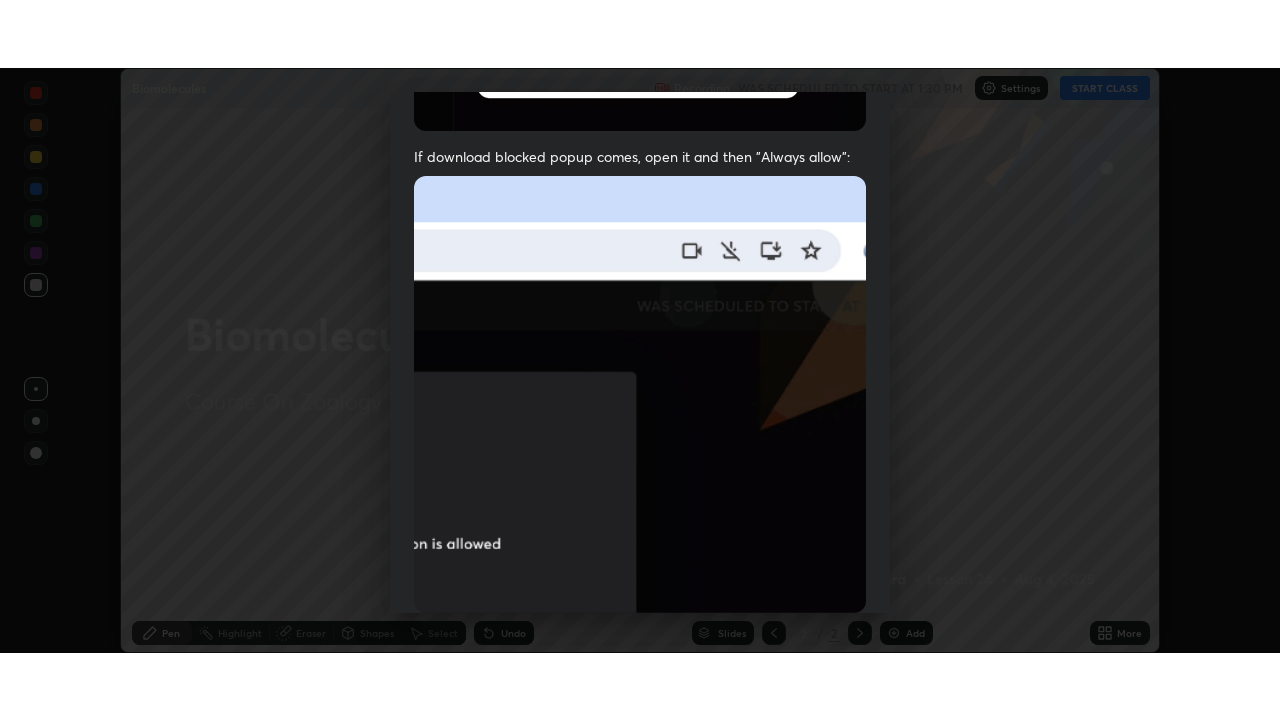 scroll, scrollTop: 479, scrollLeft: 0, axis: vertical 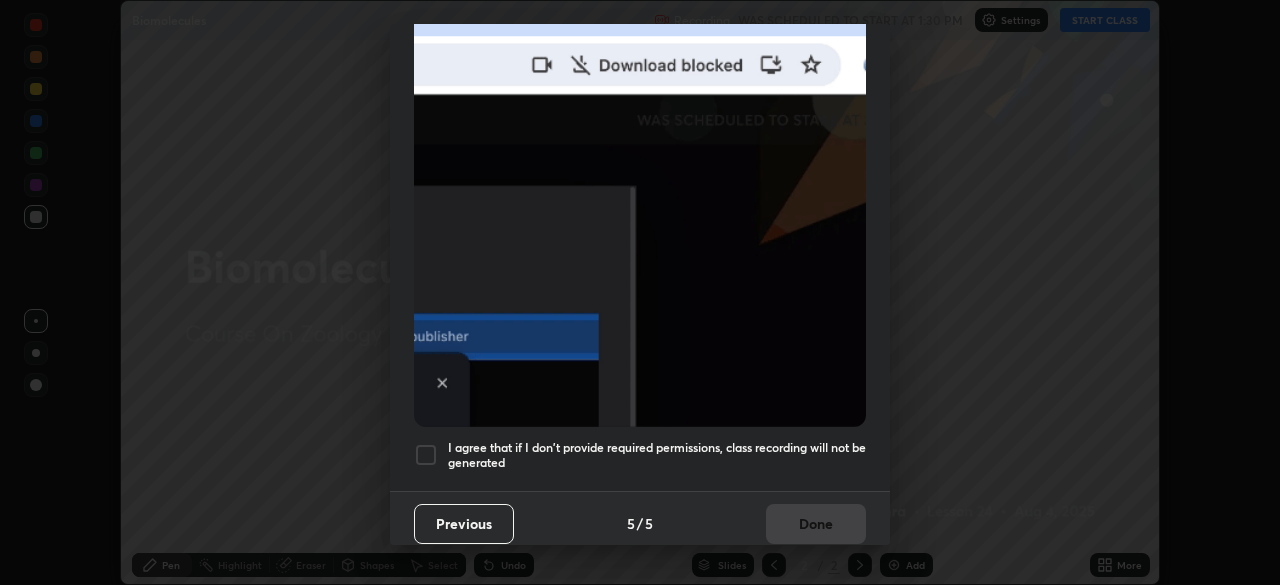 click on "I agree that if I don't provide required permissions, class recording will not be generated" at bounding box center (657, 455) 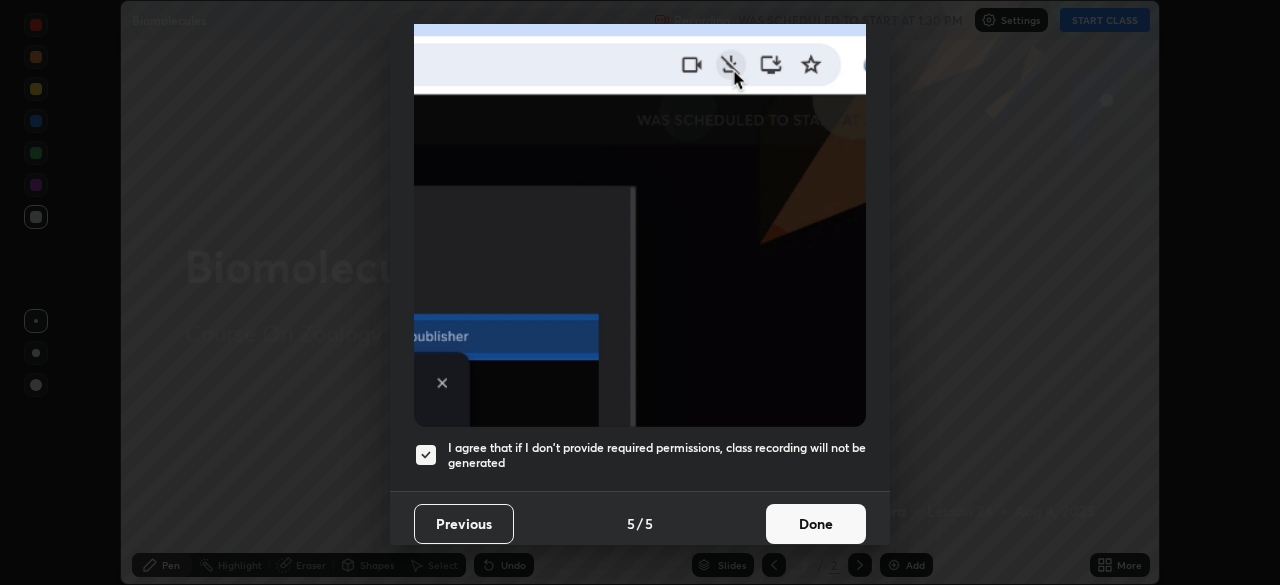 click on "Done" at bounding box center [816, 524] 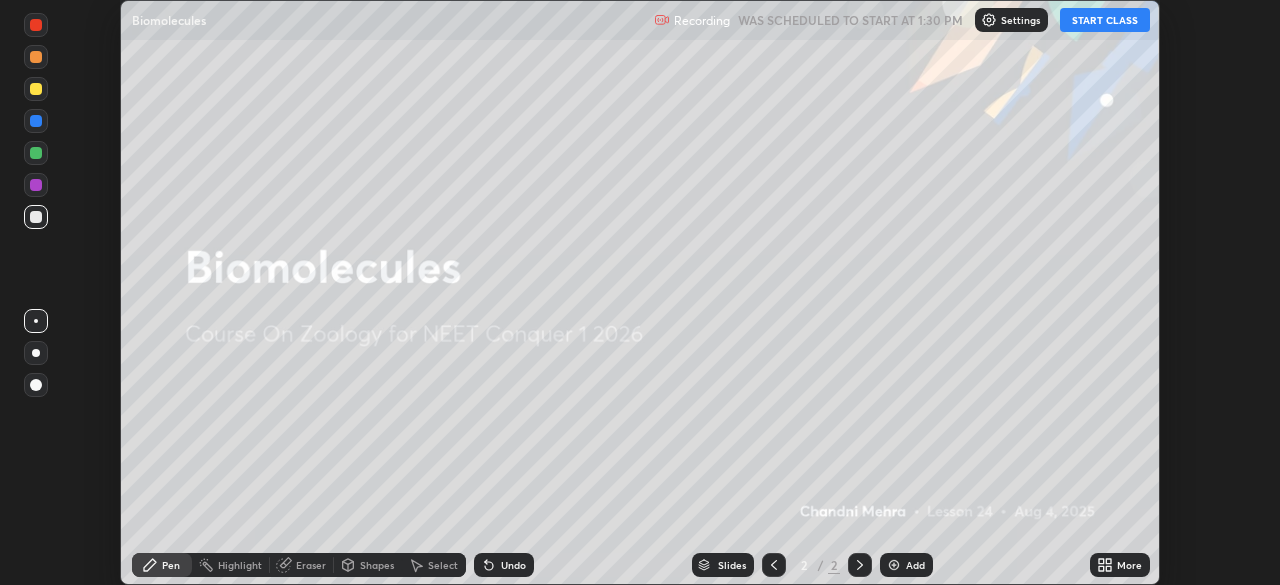 click on "START CLASS" at bounding box center (1105, 20) 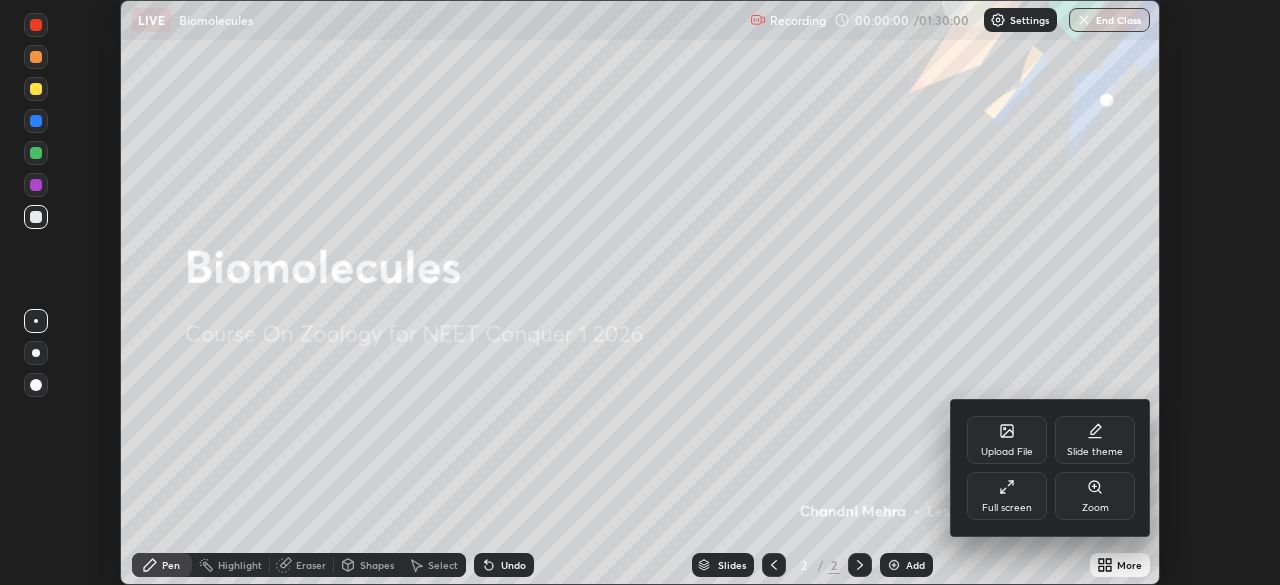 click on "Full screen" at bounding box center [1007, 508] 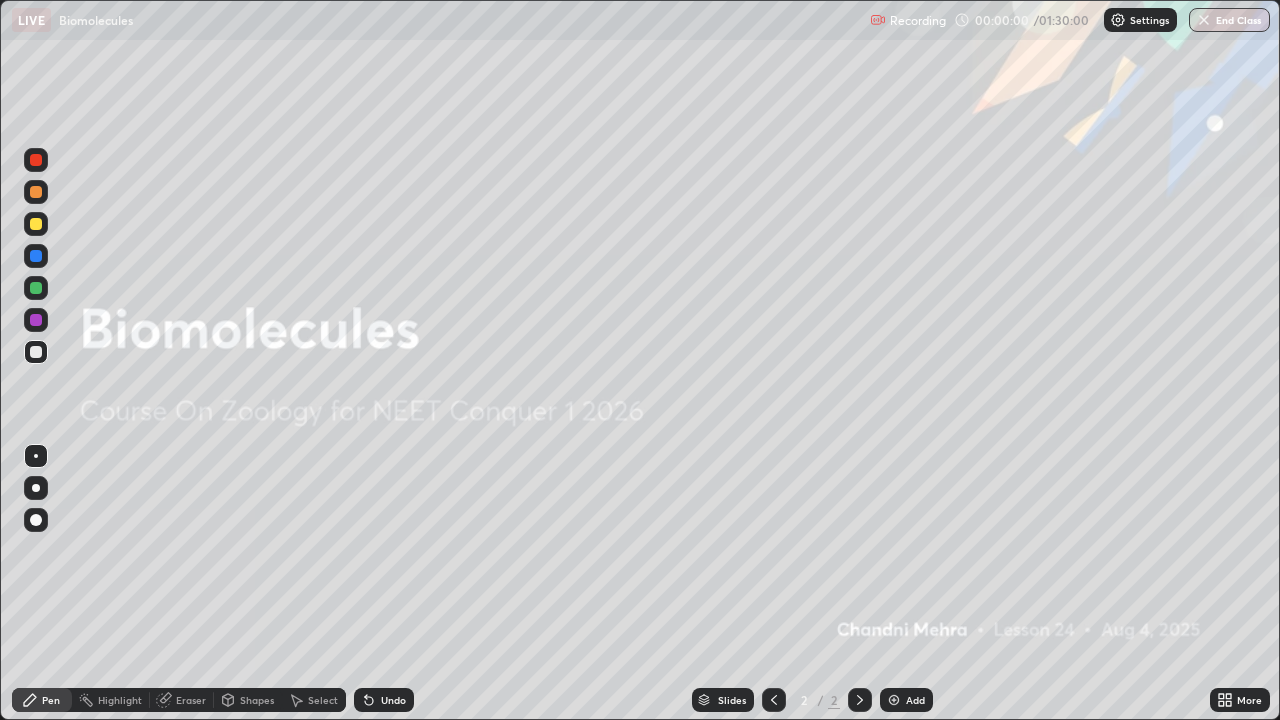 scroll, scrollTop: 99280, scrollLeft: 98720, axis: both 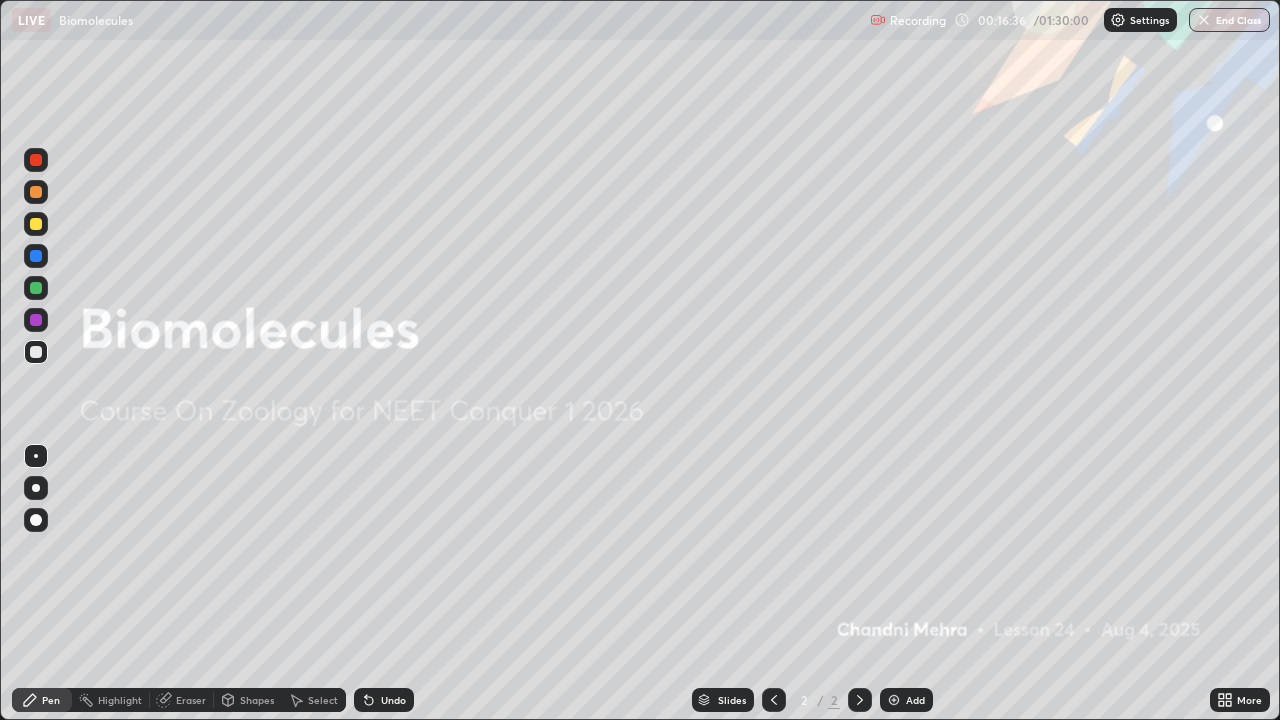 click on "Add" at bounding box center [906, 700] 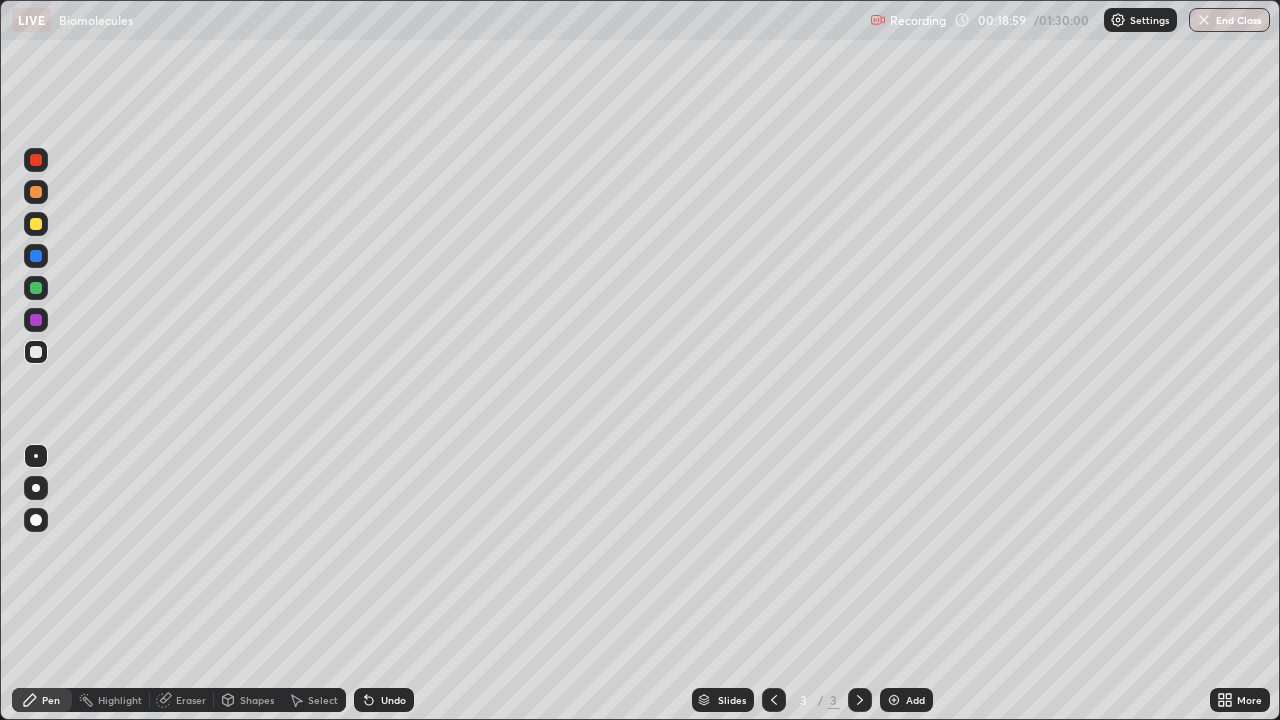 click at bounding box center (36, 488) 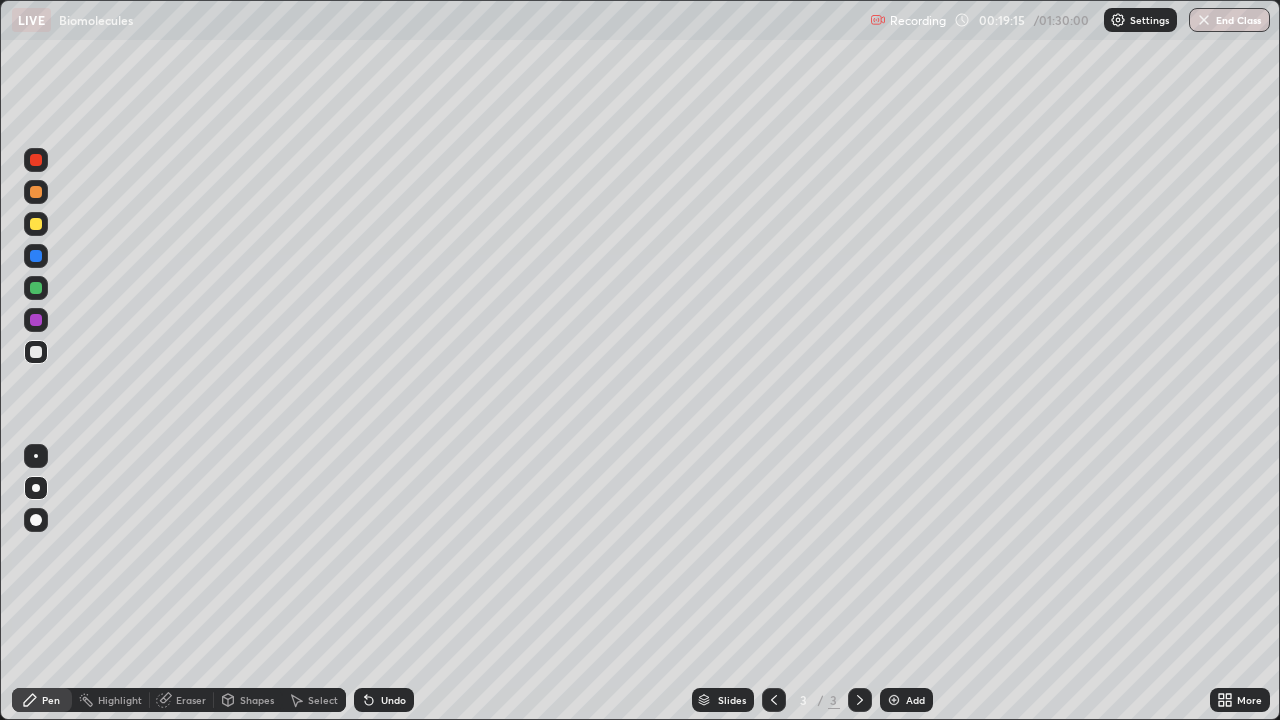click at bounding box center [36, 320] 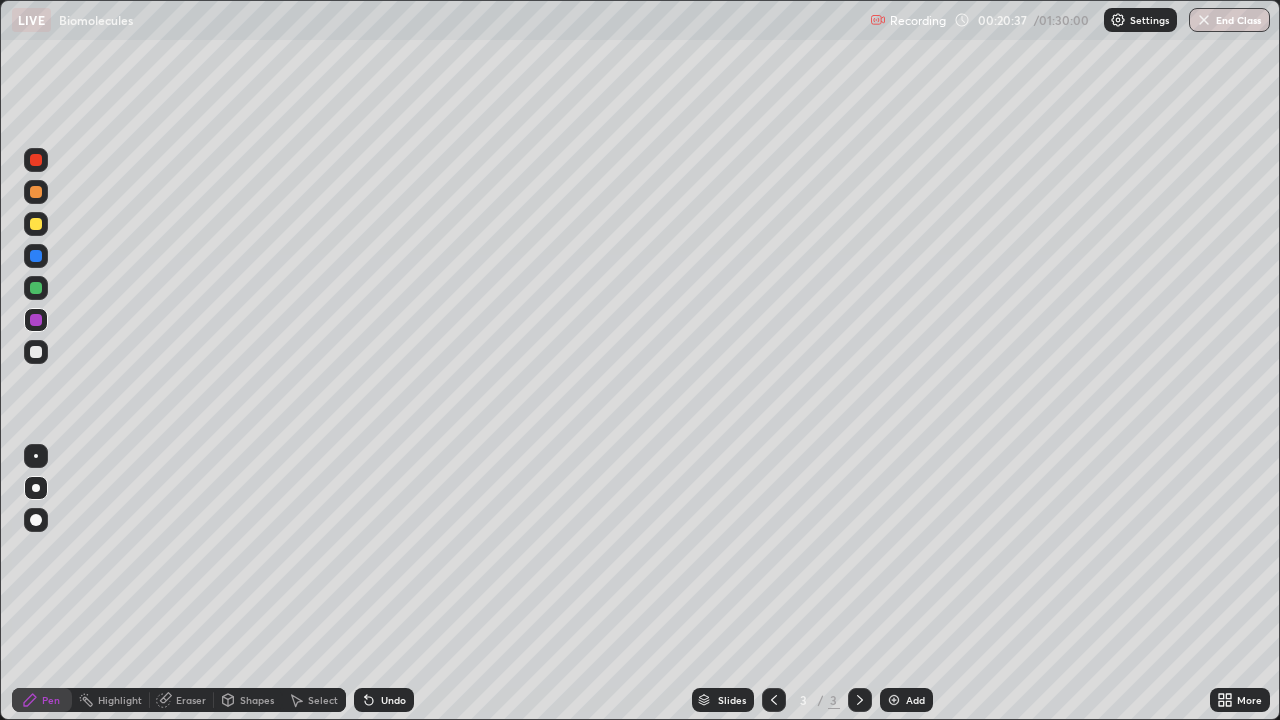 click at bounding box center [36, 352] 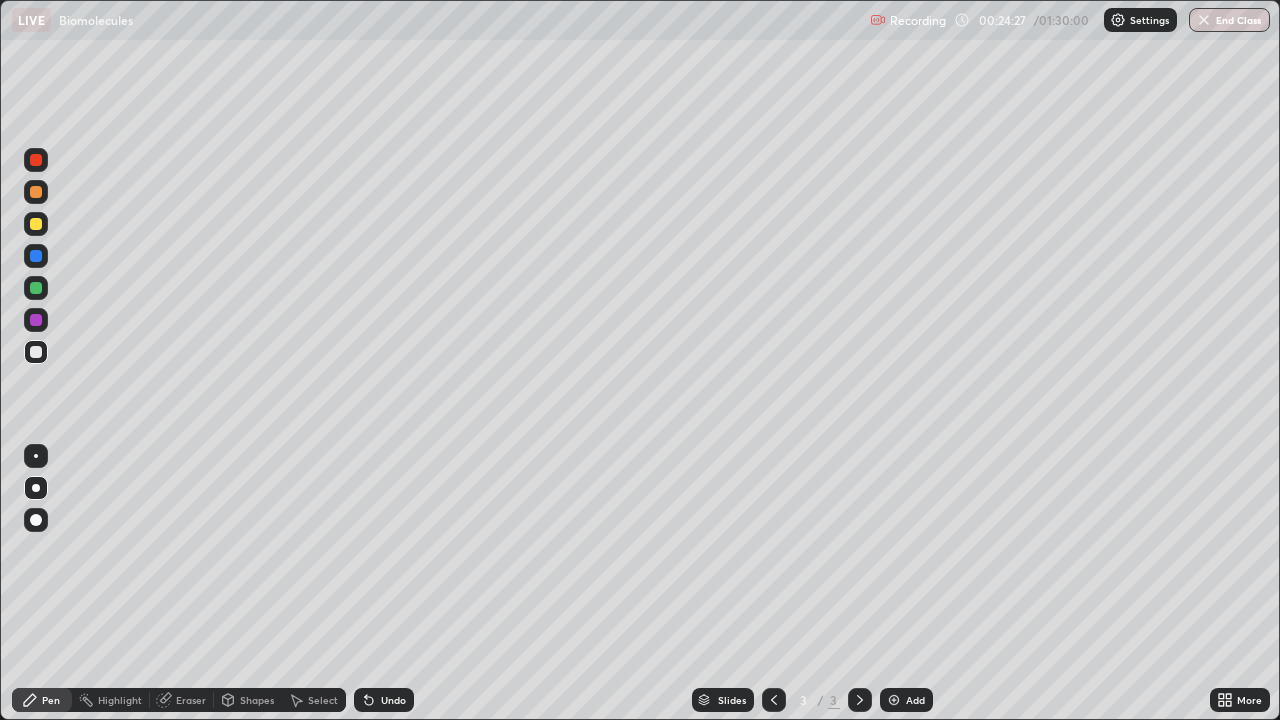 click 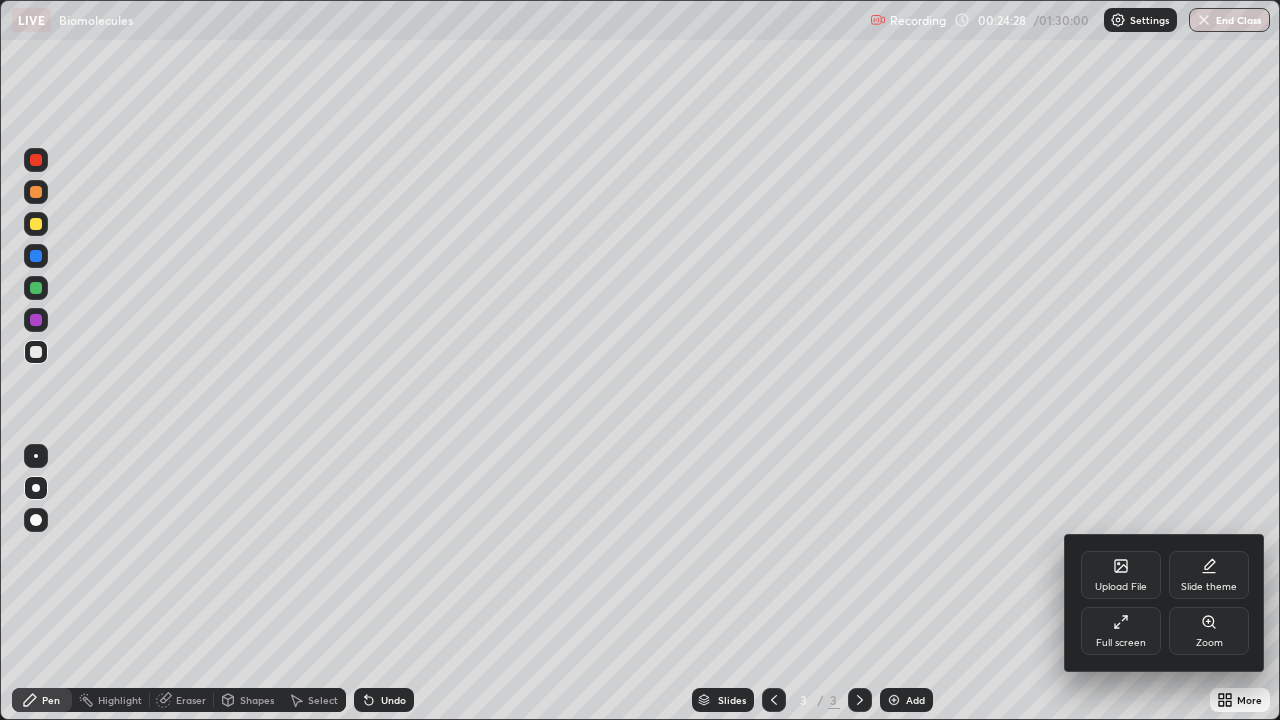 click on "Full screen" at bounding box center [1121, 631] 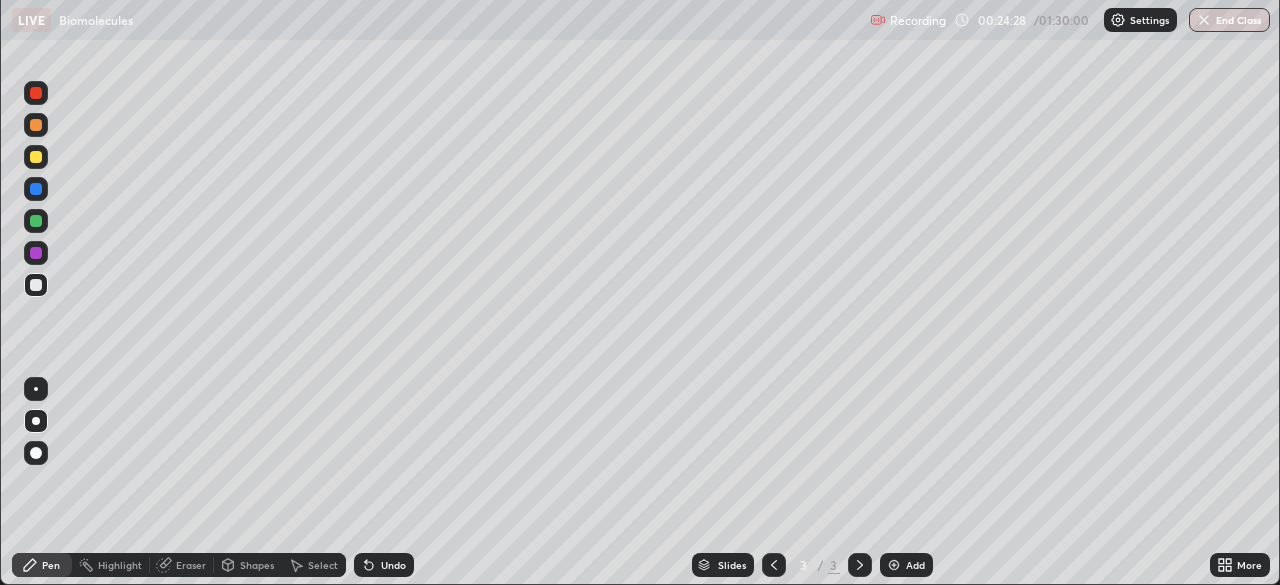 scroll, scrollTop: 585, scrollLeft: 1280, axis: both 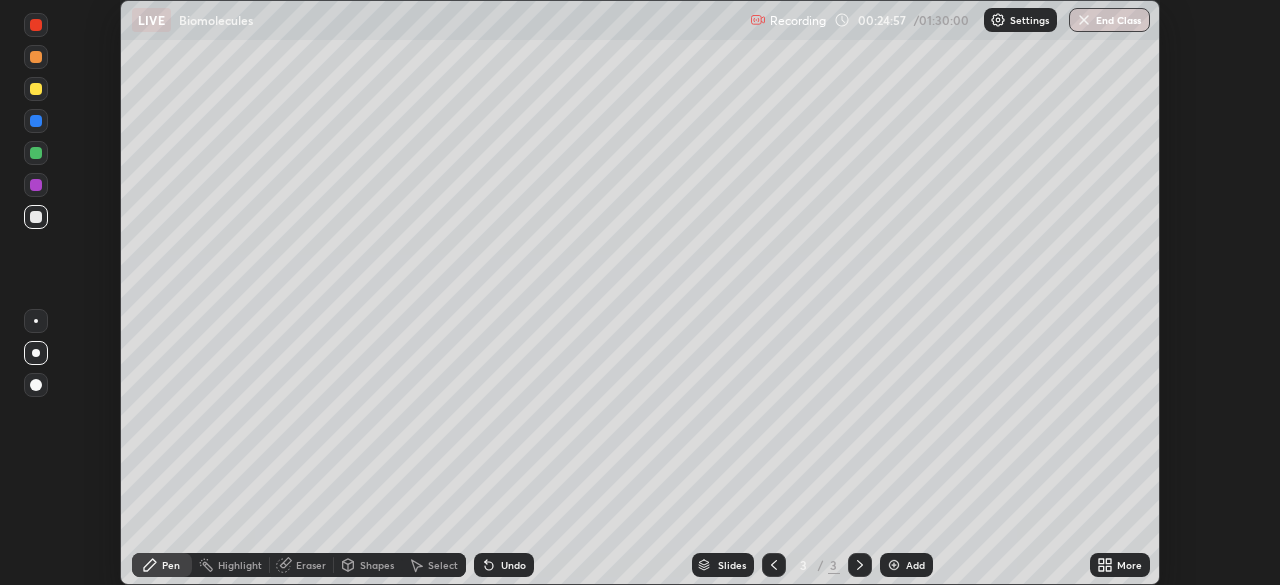 click 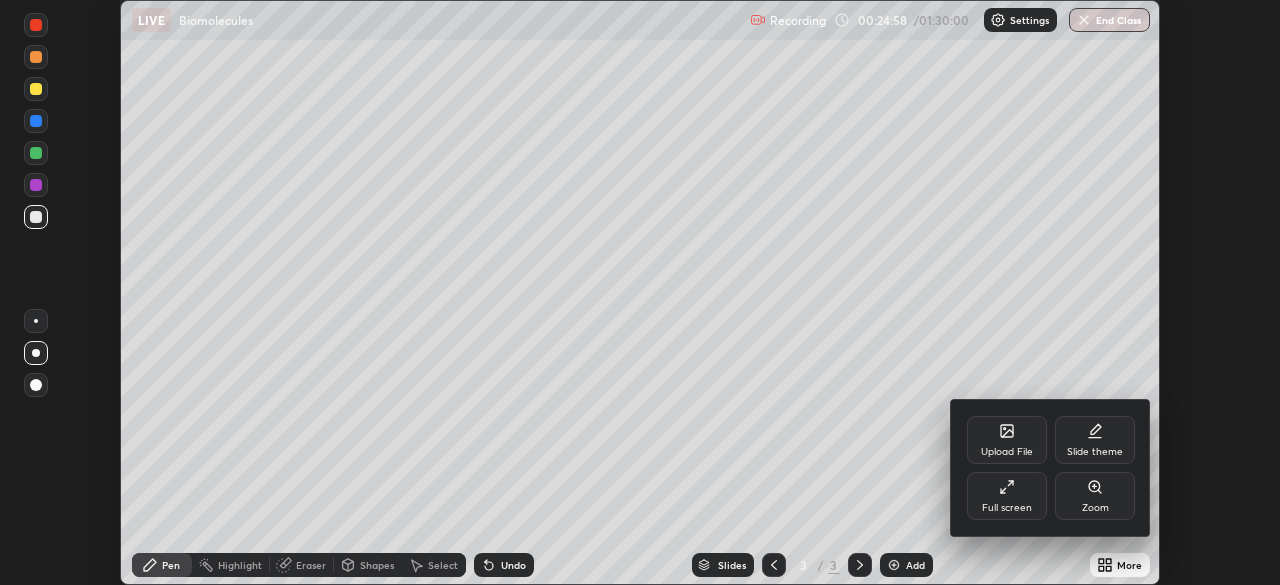 click on "Upload File" at bounding box center [1007, 452] 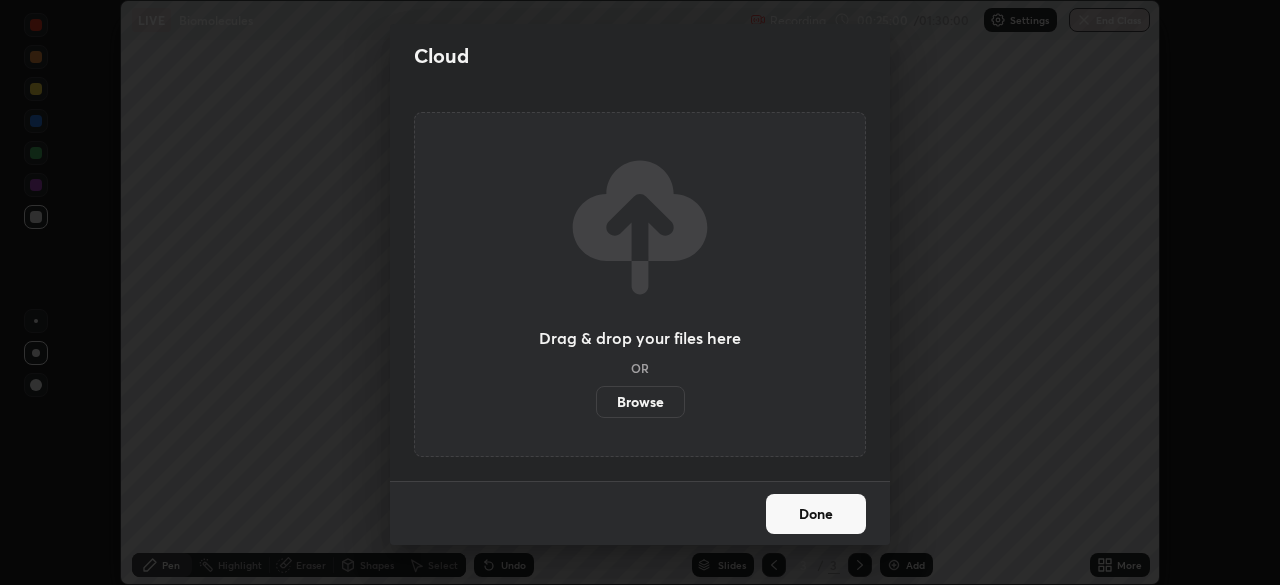 click on "Browse" at bounding box center [640, 402] 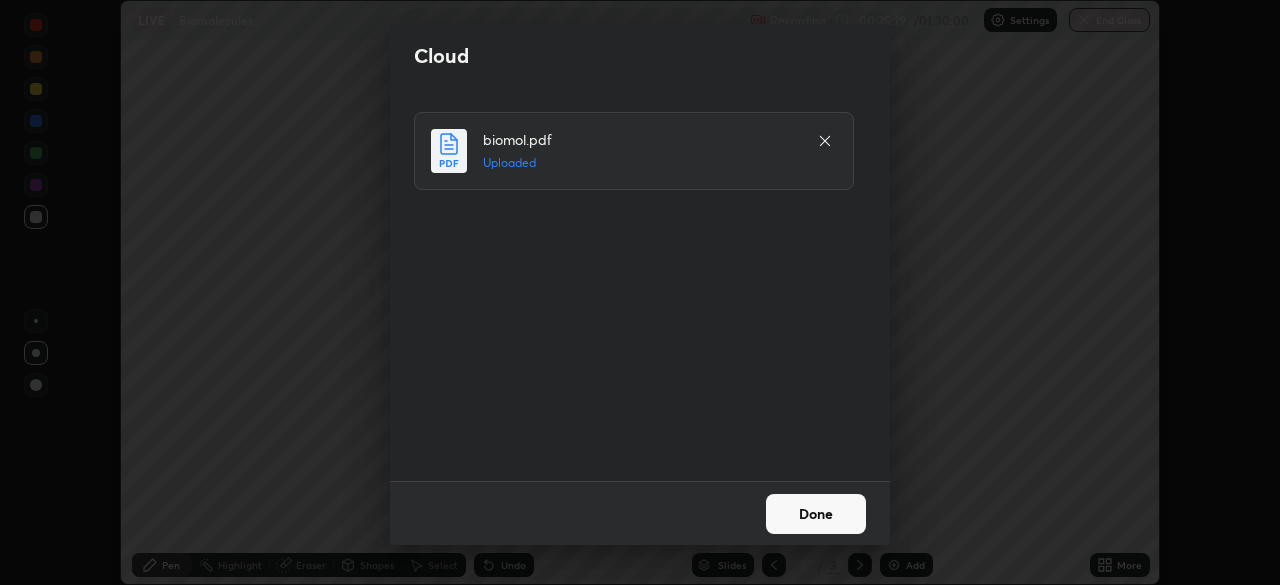 click on "Done" at bounding box center (816, 514) 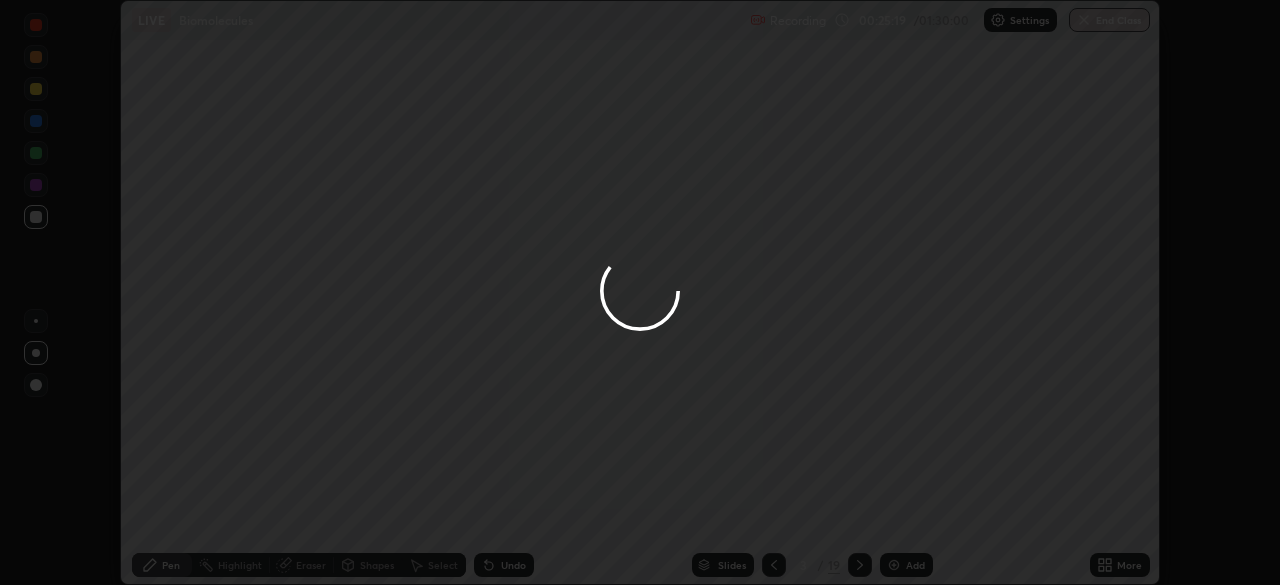 click at bounding box center (640, 292) 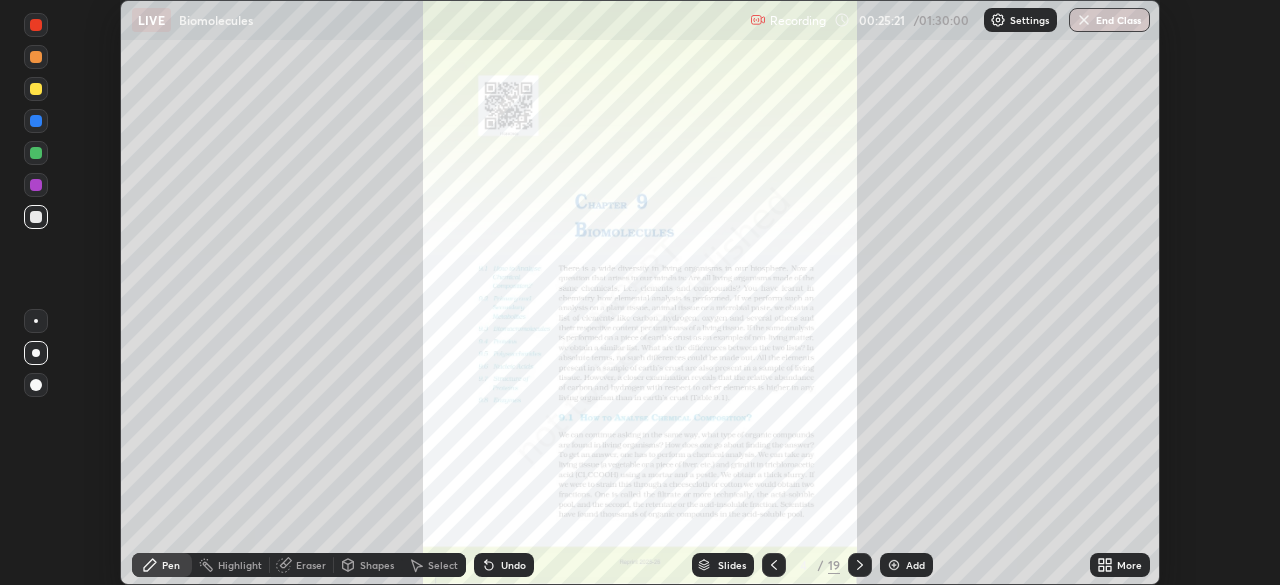 click on "More" at bounding box center [1120, 565] 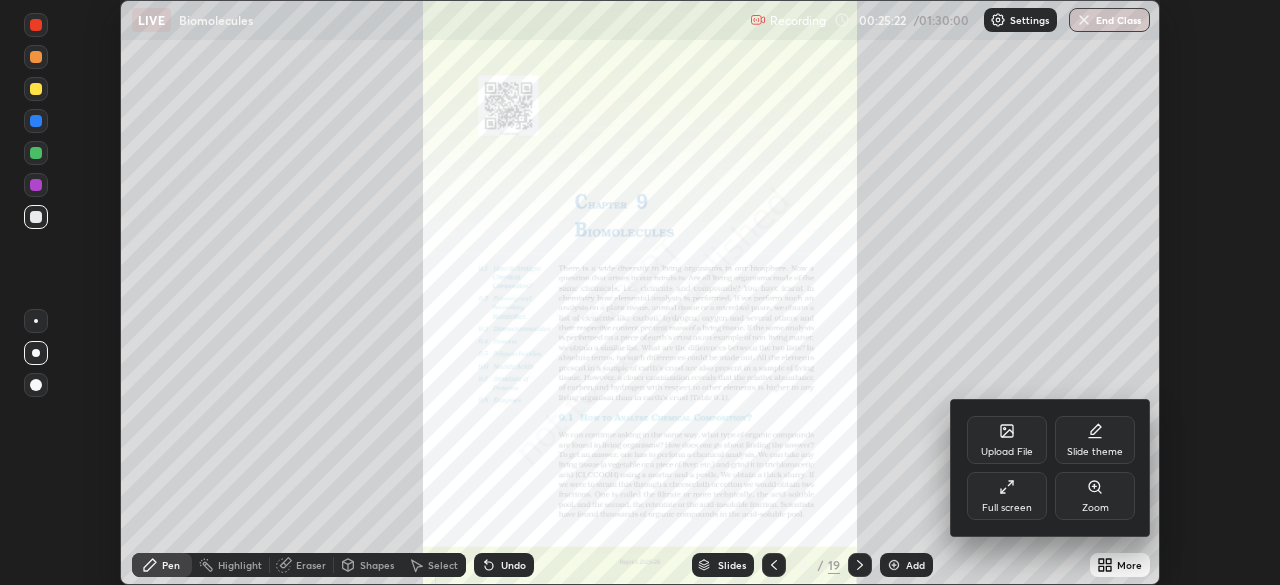click on "Full screen" at bounding box center [1007, 508] 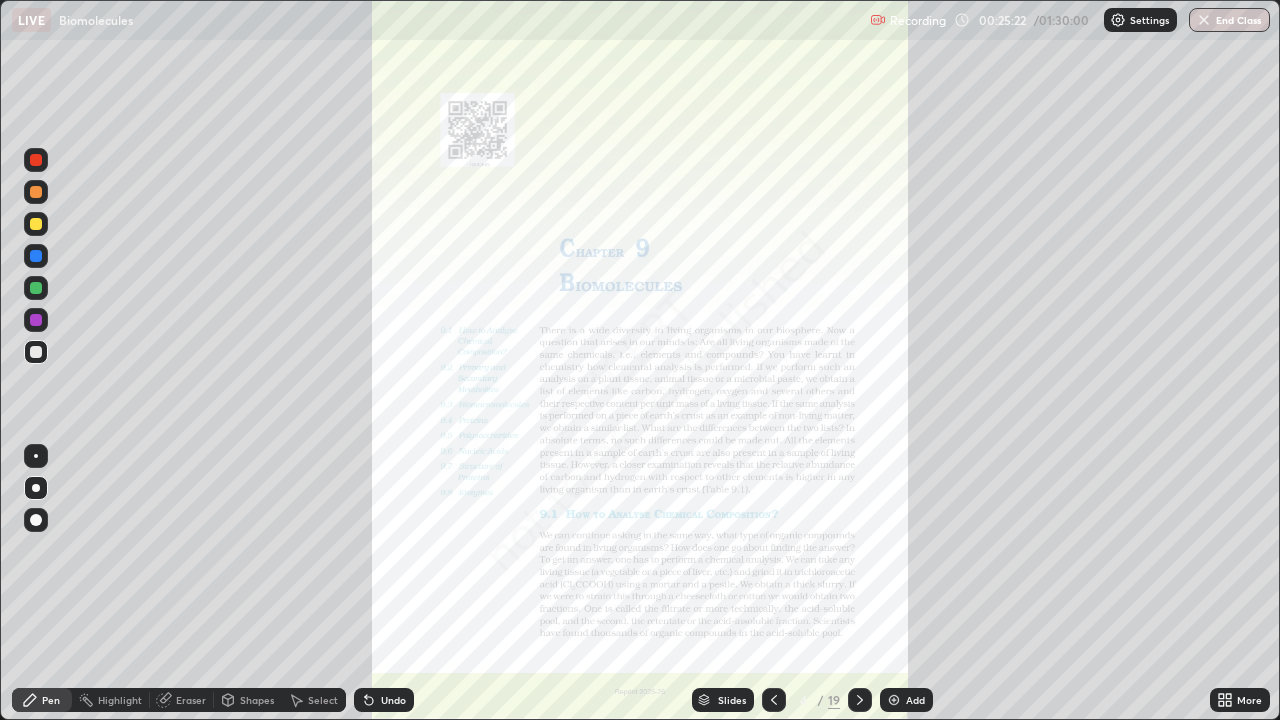 scroll, scrollTop: 99280, scrollLeft: 98720, axis: both 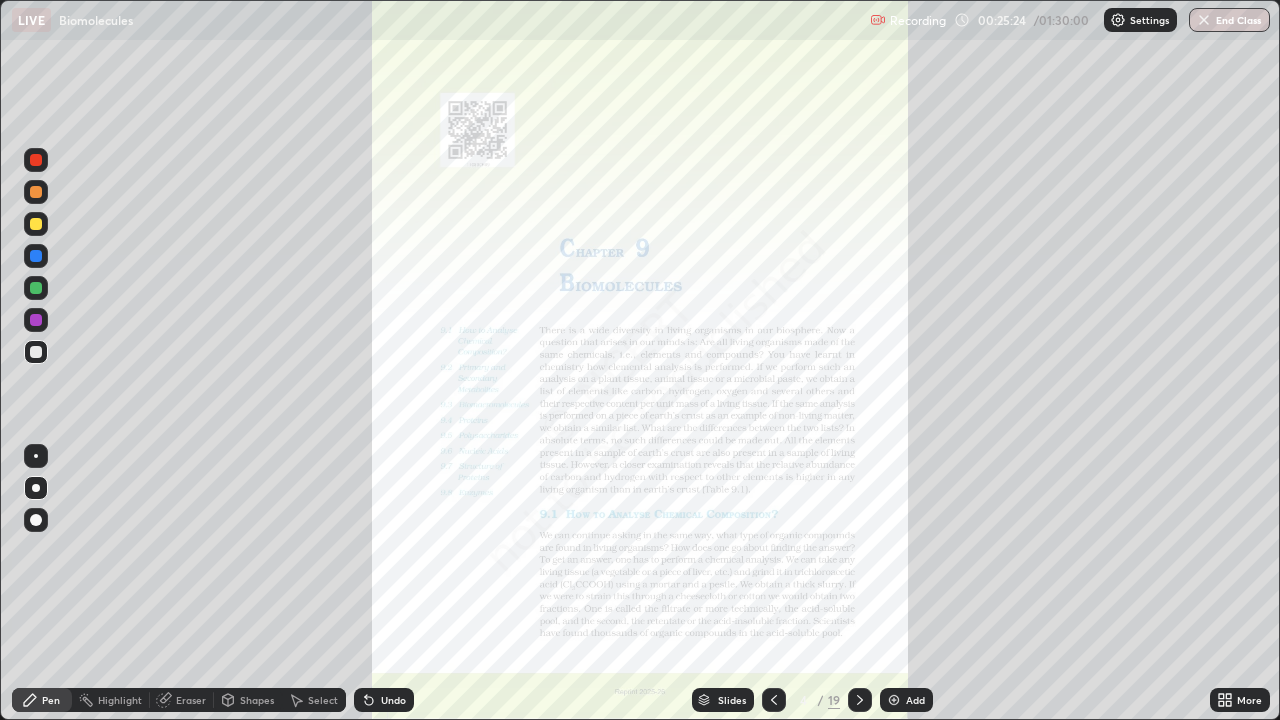 click 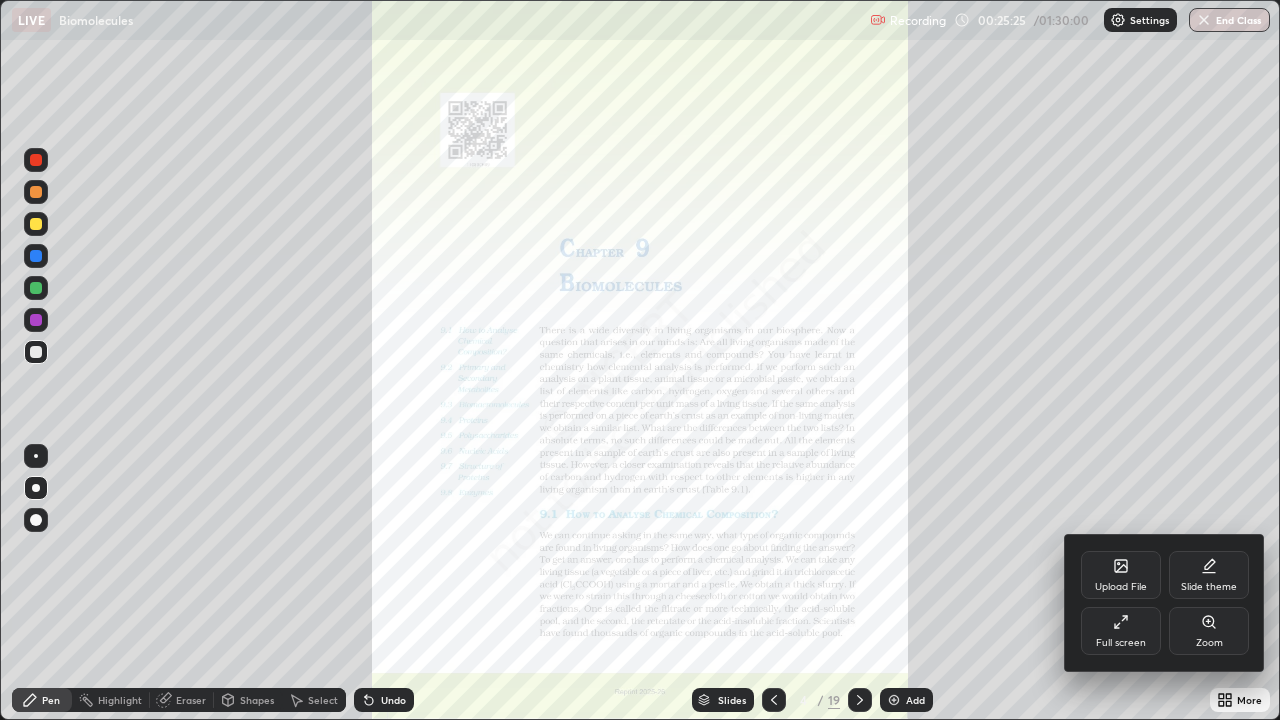 click on "Zoom" at bounding box center (1209, 643) 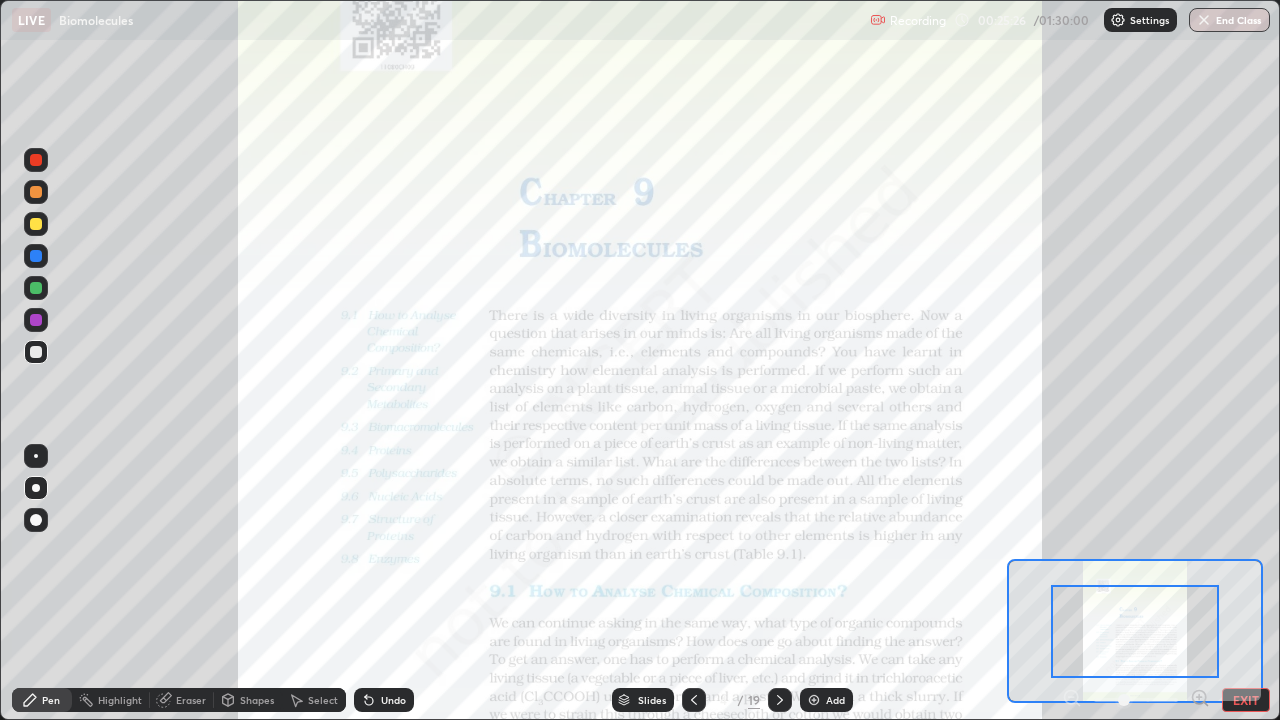 click 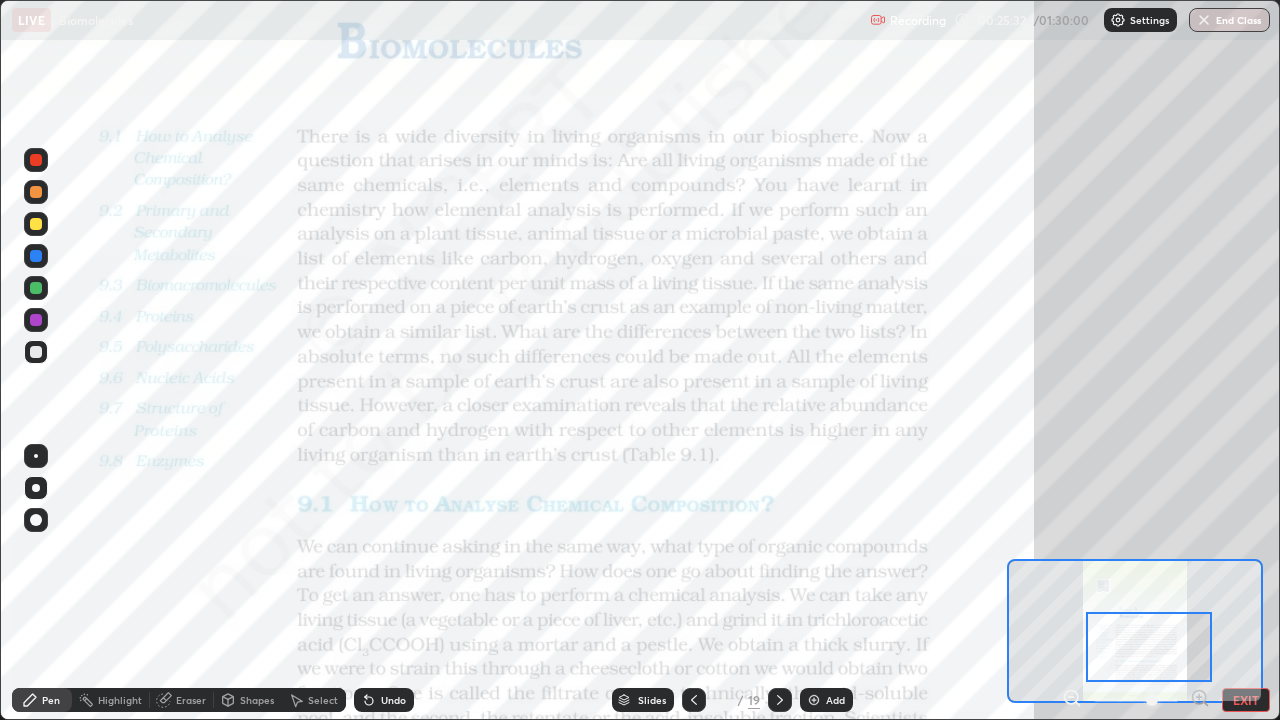 click at bounding box center [36, 288] 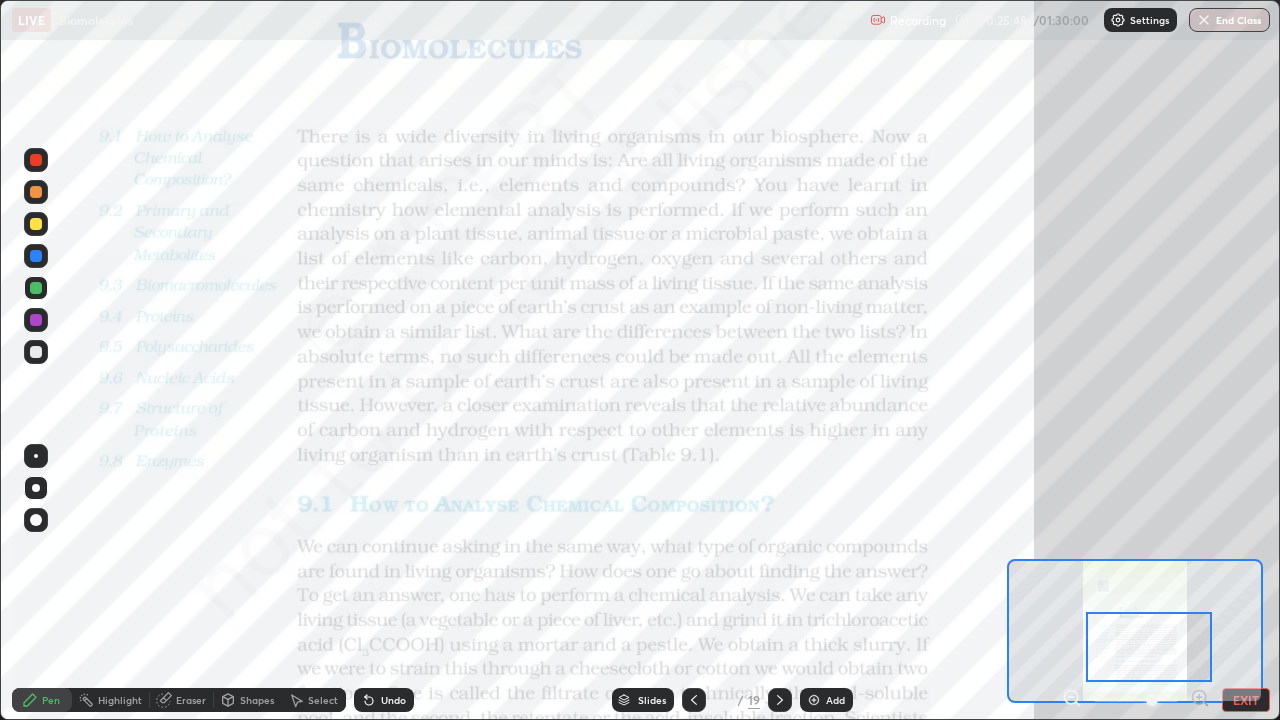 click on "Undo" at bounding box center (393, 700) 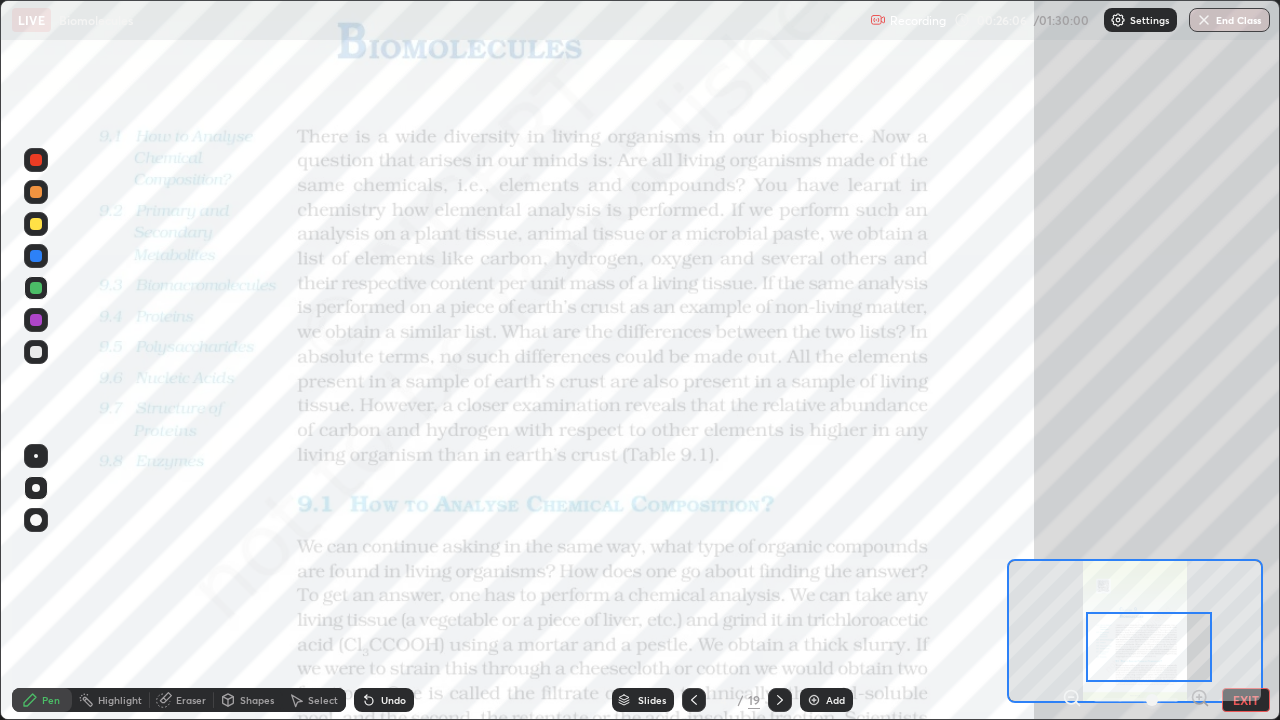click at bounding box center [36, 160] 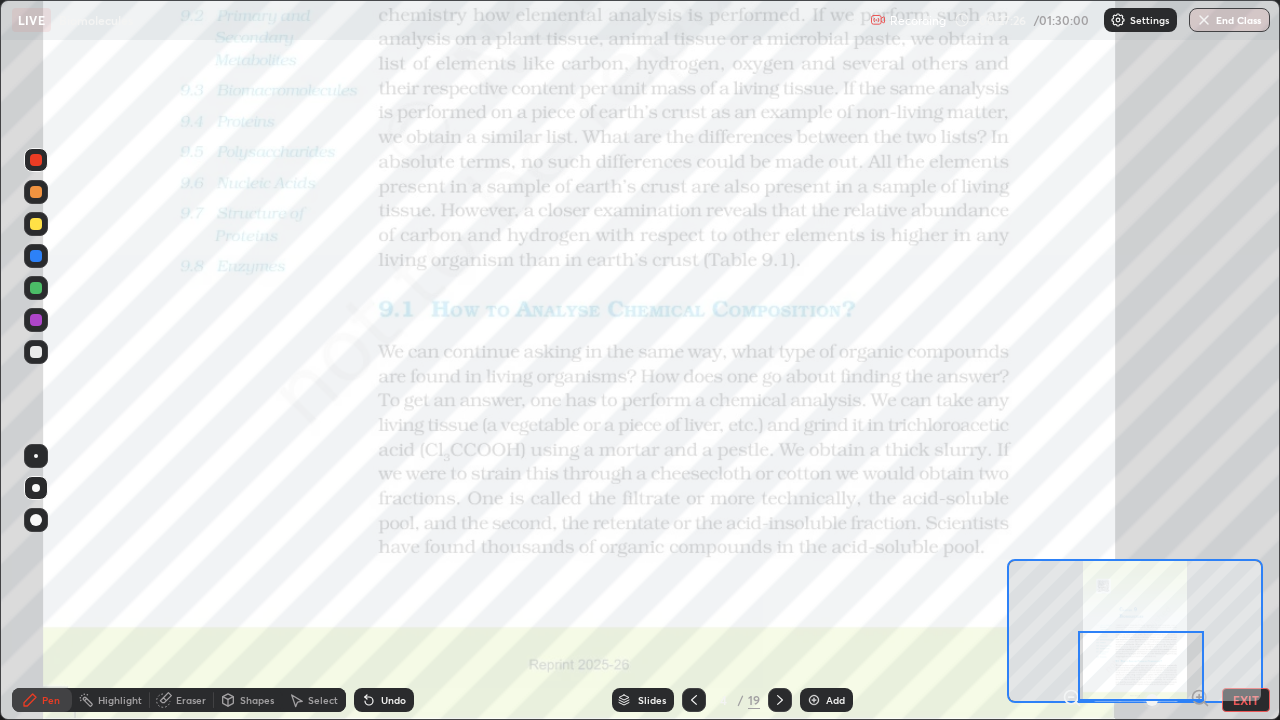 click 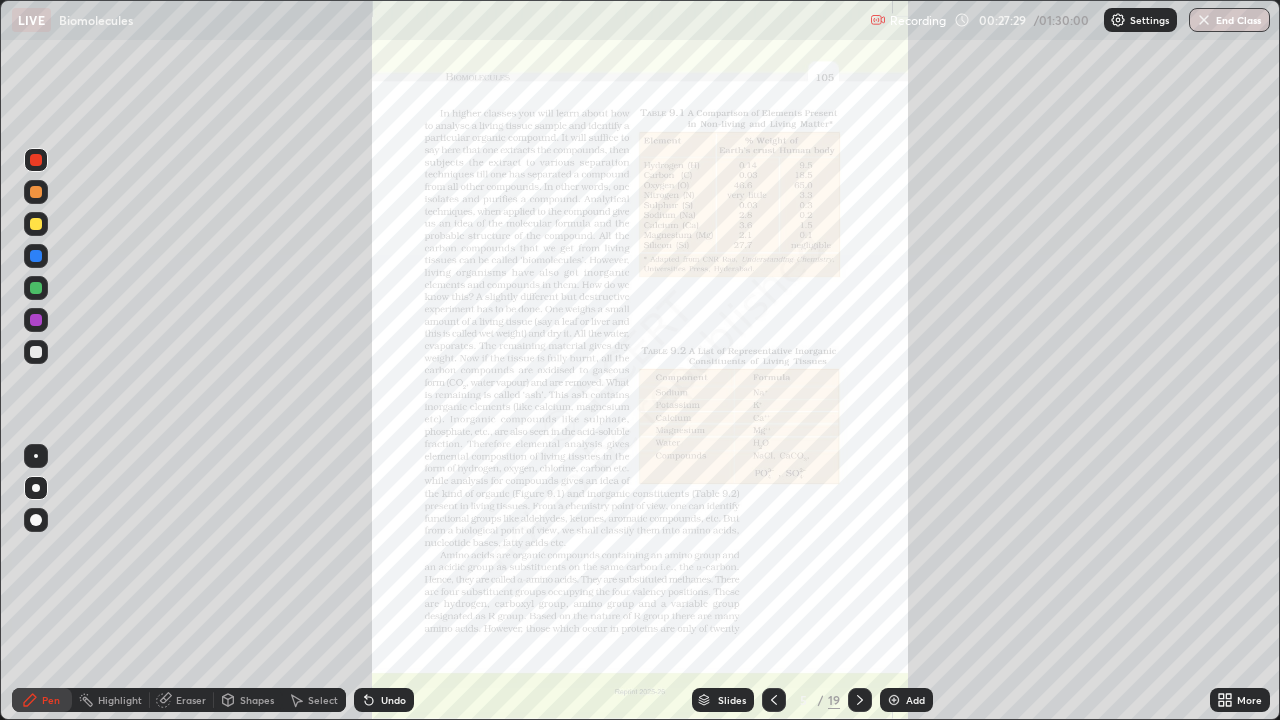 click 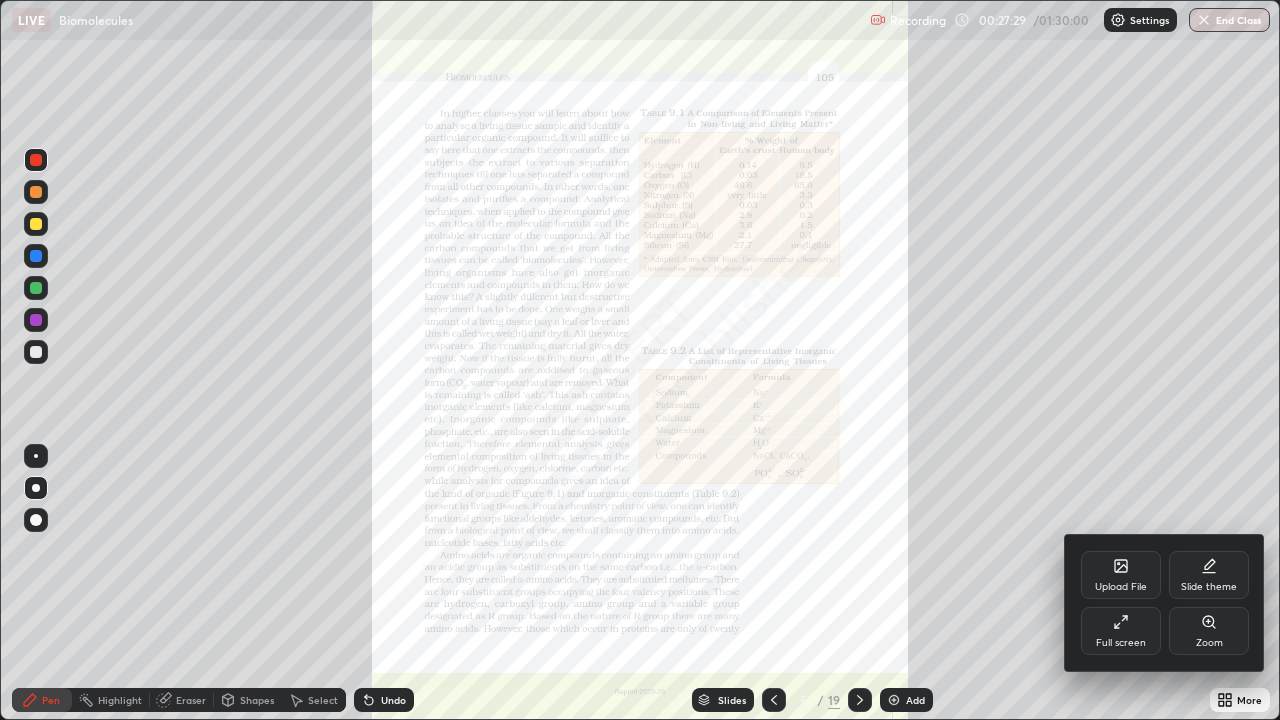 click on "Zoom" at bounding box center [1209, 631] 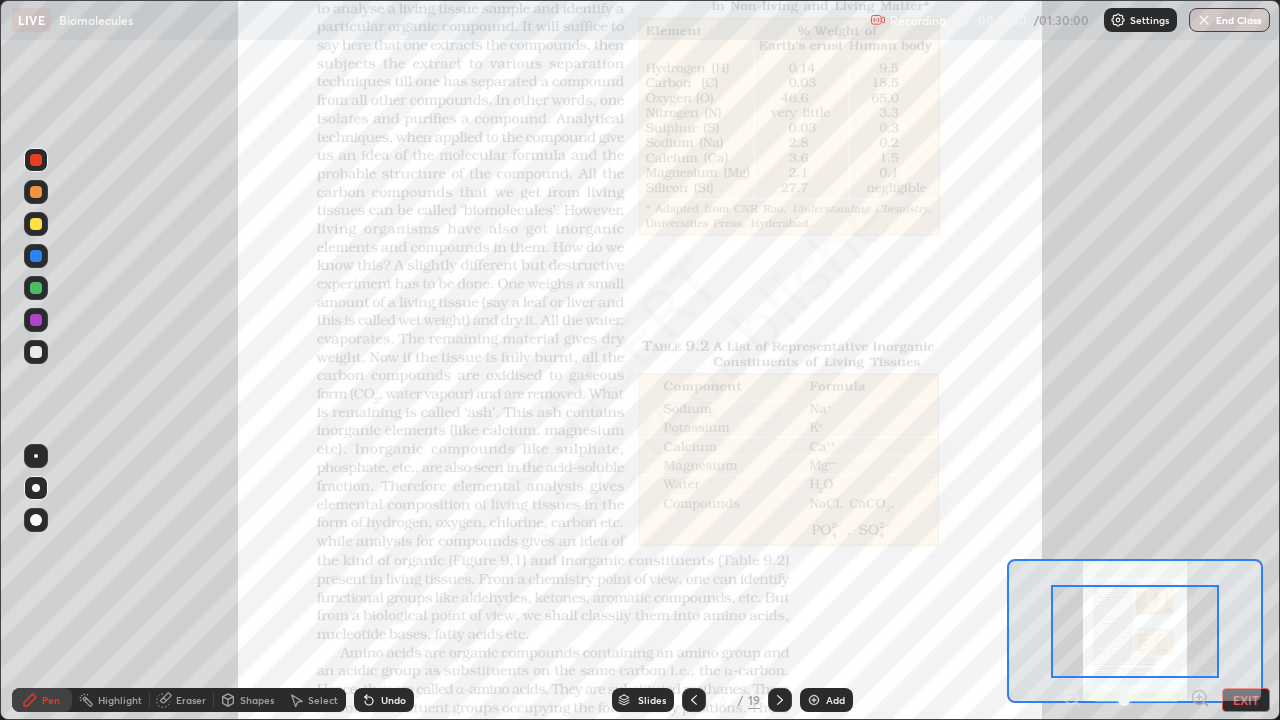 click 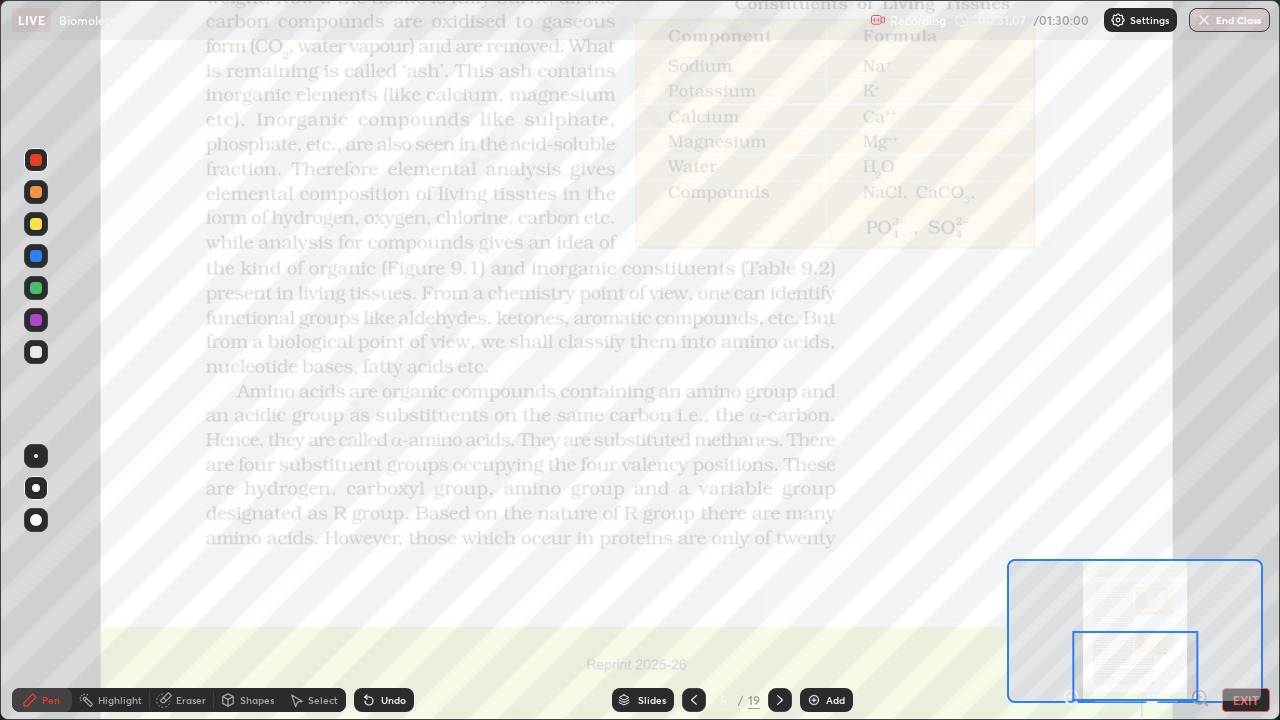 click 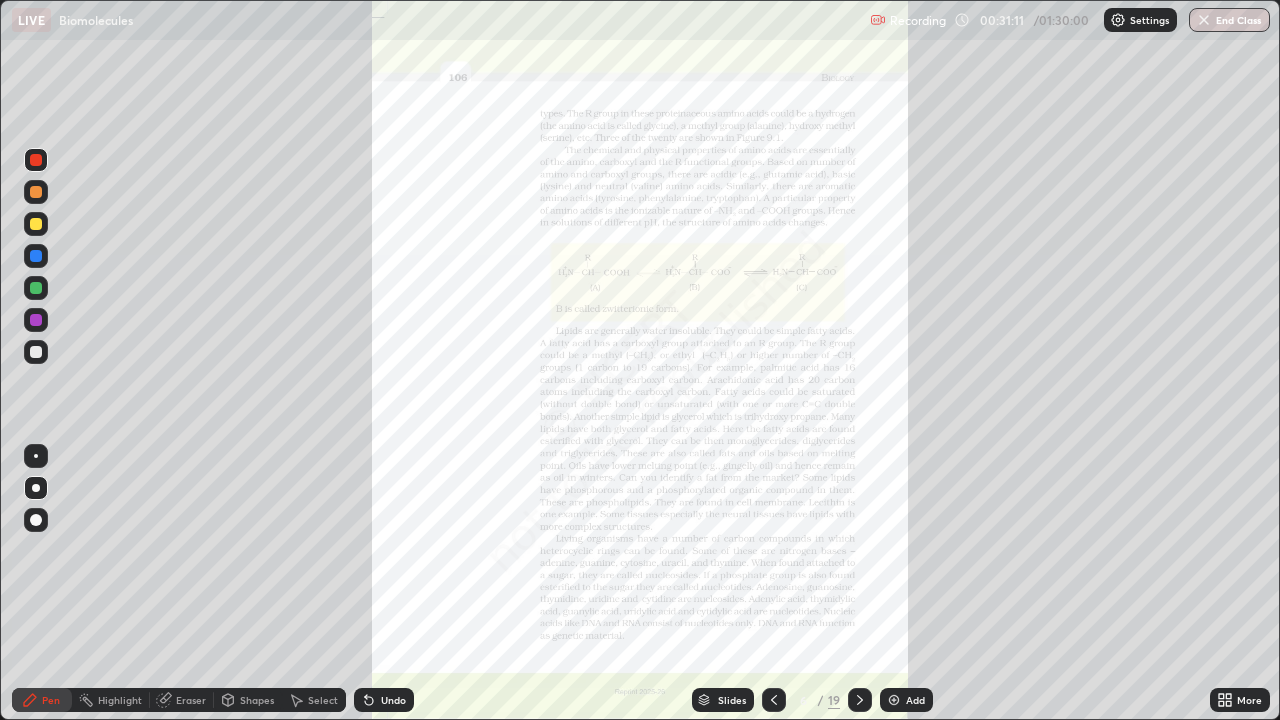 click 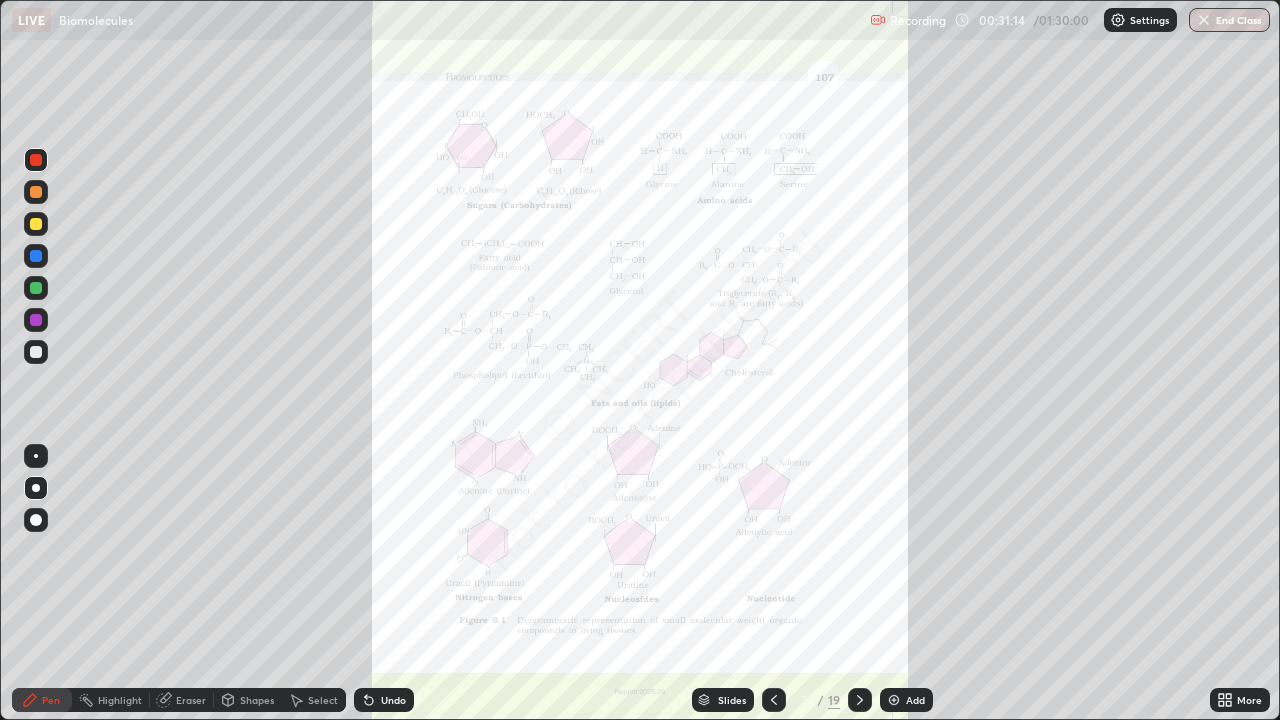 click 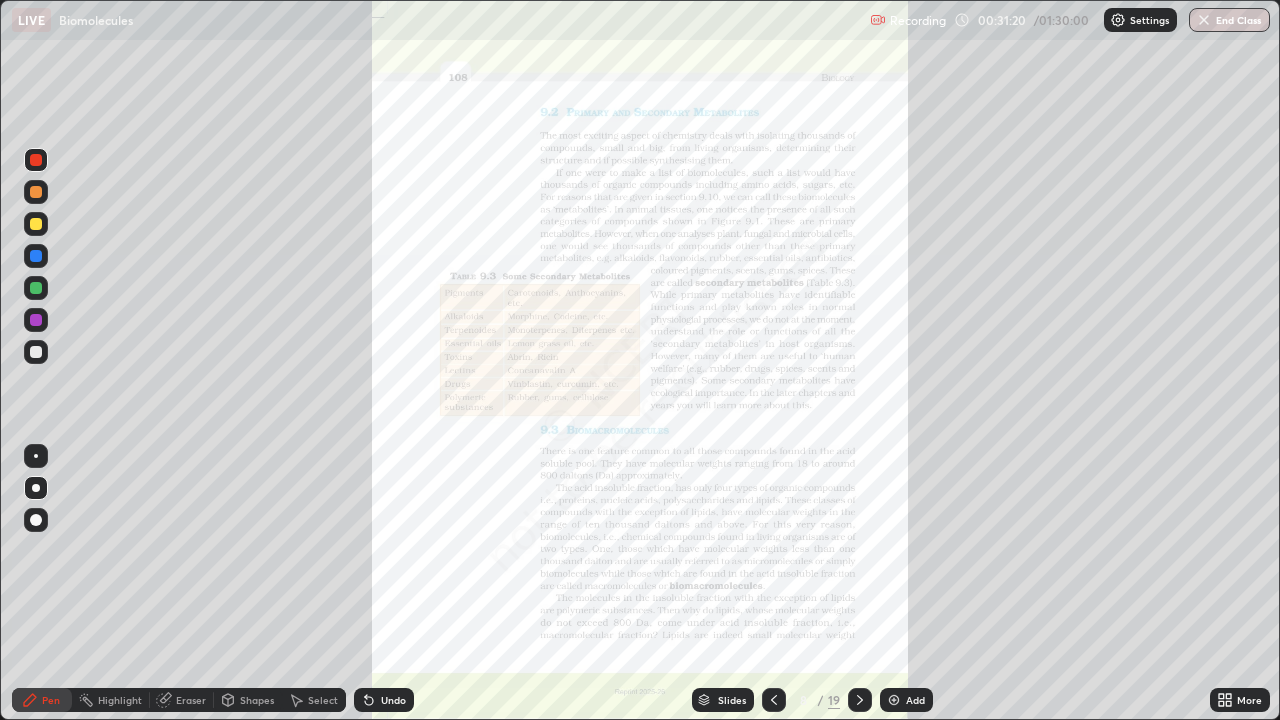 click on "More" at bounding box center [1240, 700] 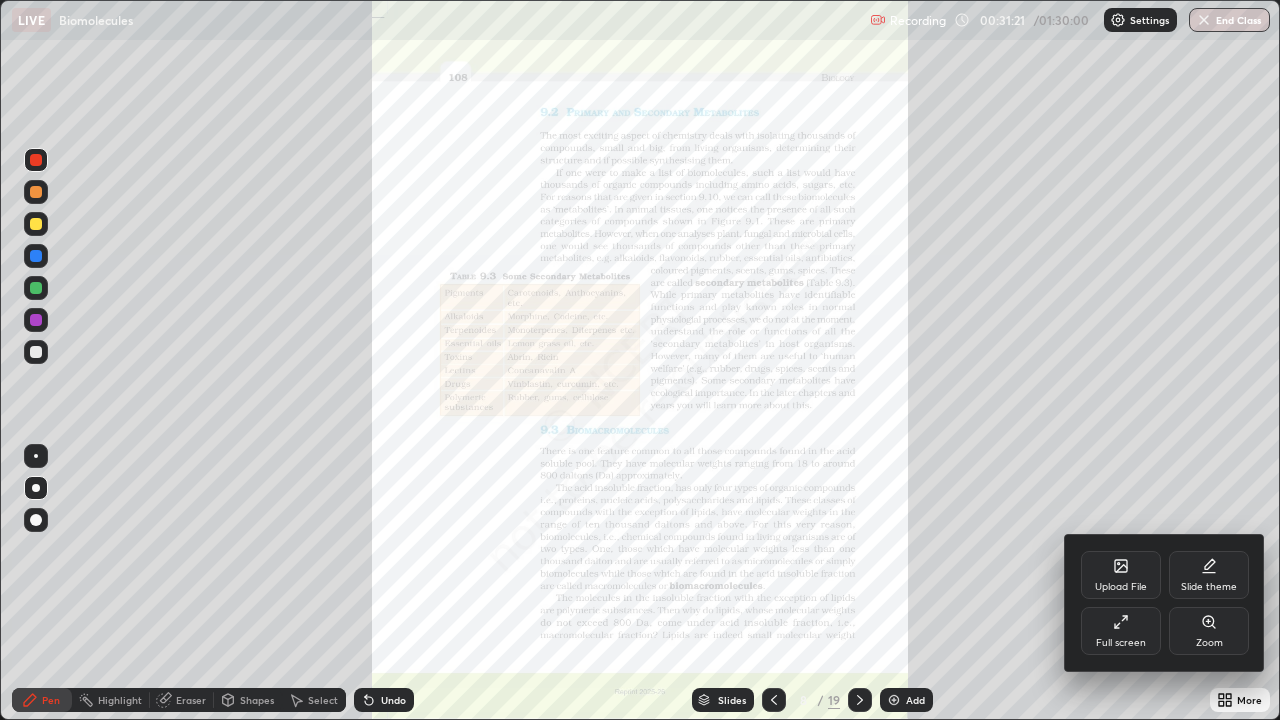 click on "Zoom" at bounding box center [1209, 643] 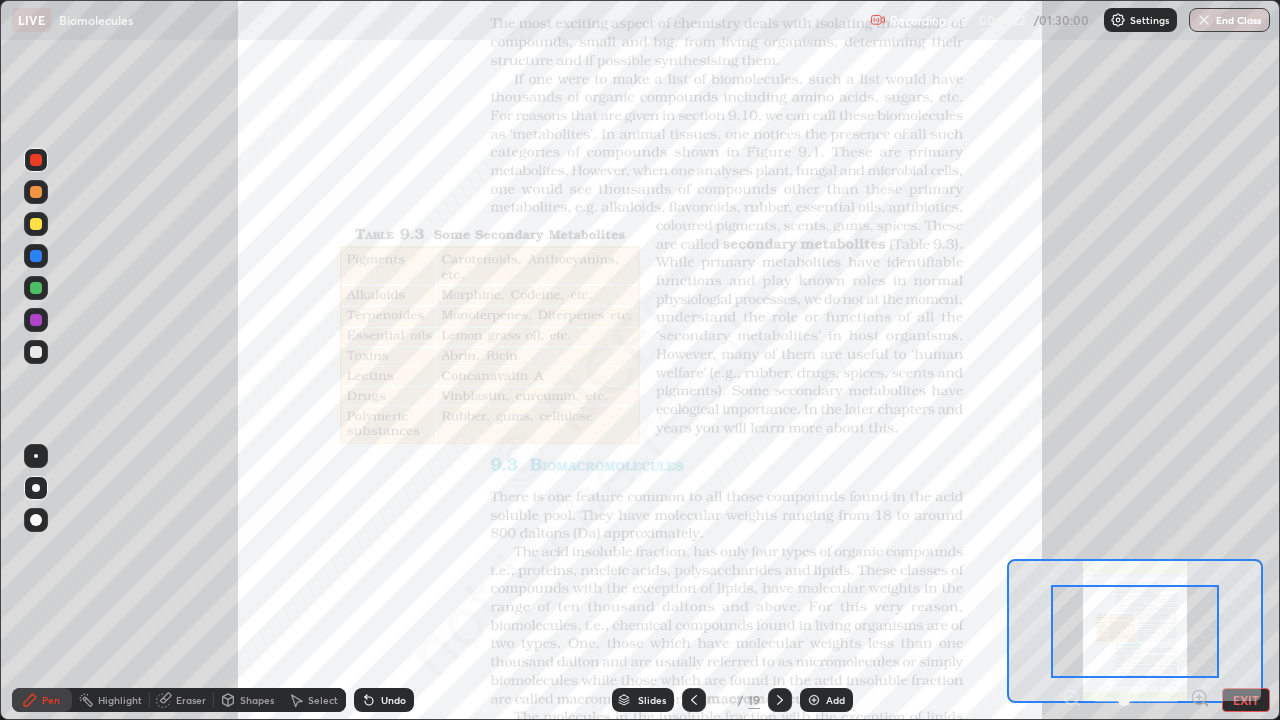 click 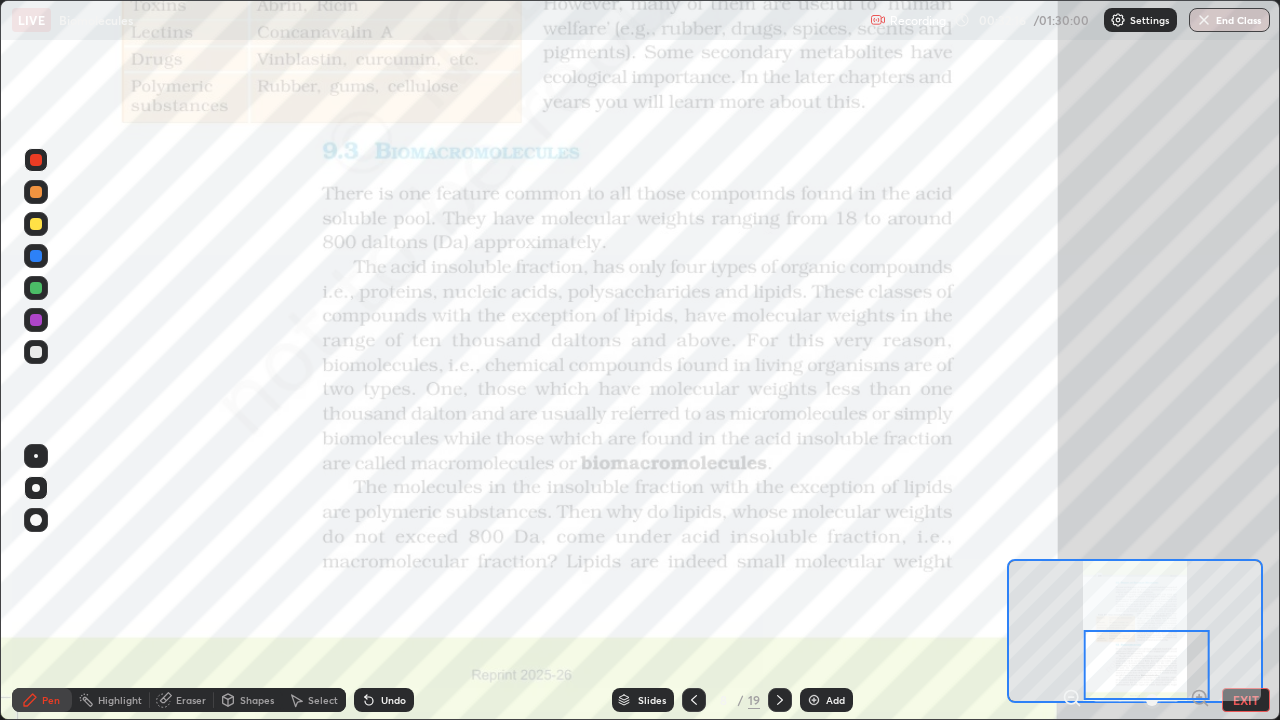 click 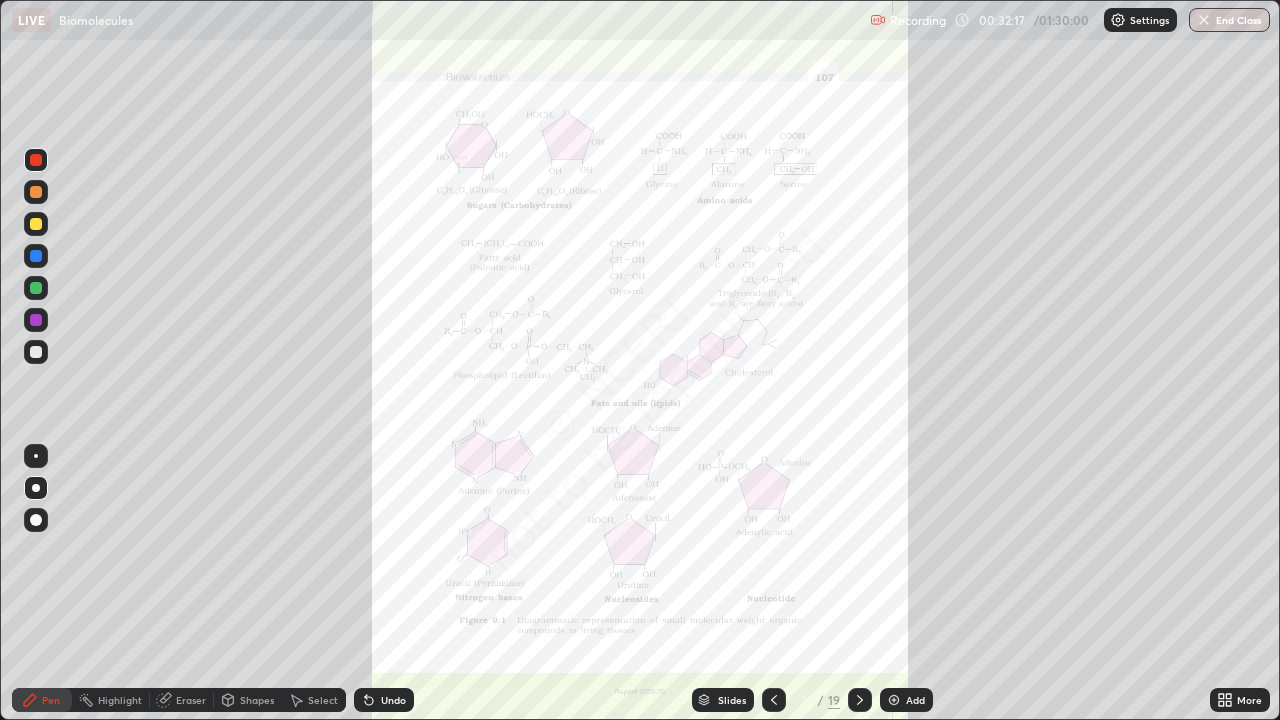 click 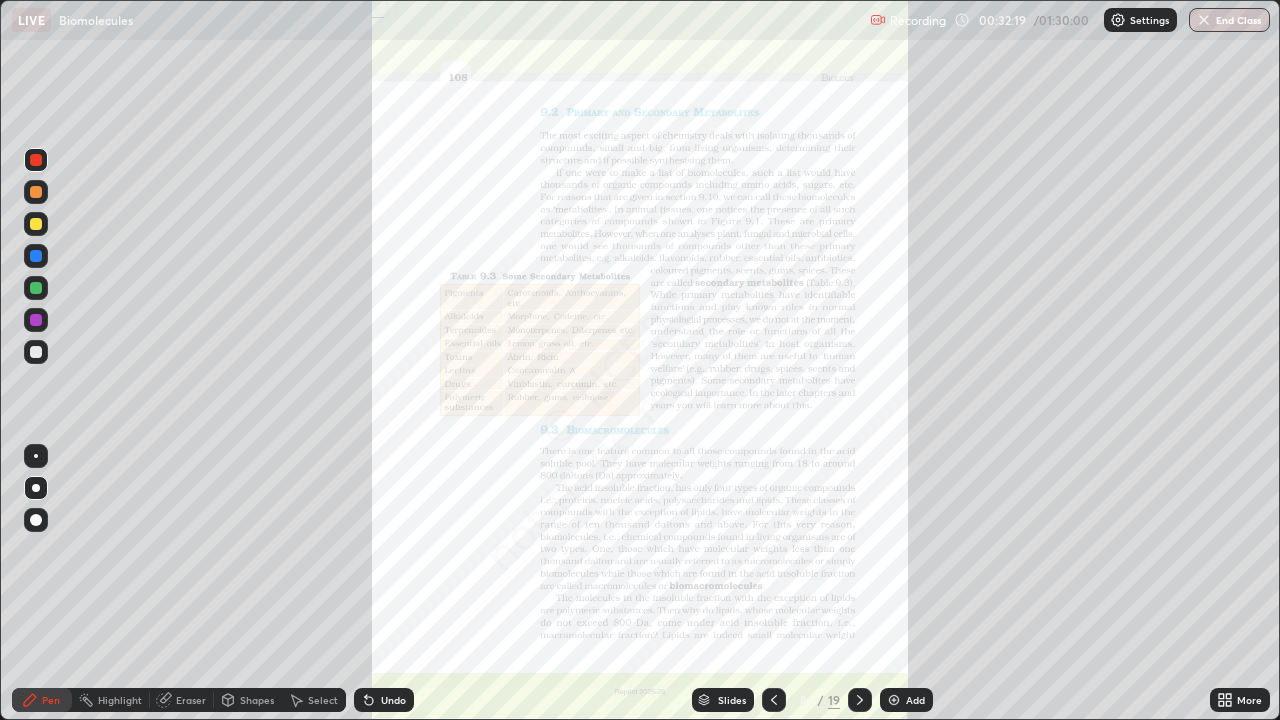 click on "More" at bounding box center [1249, 700] 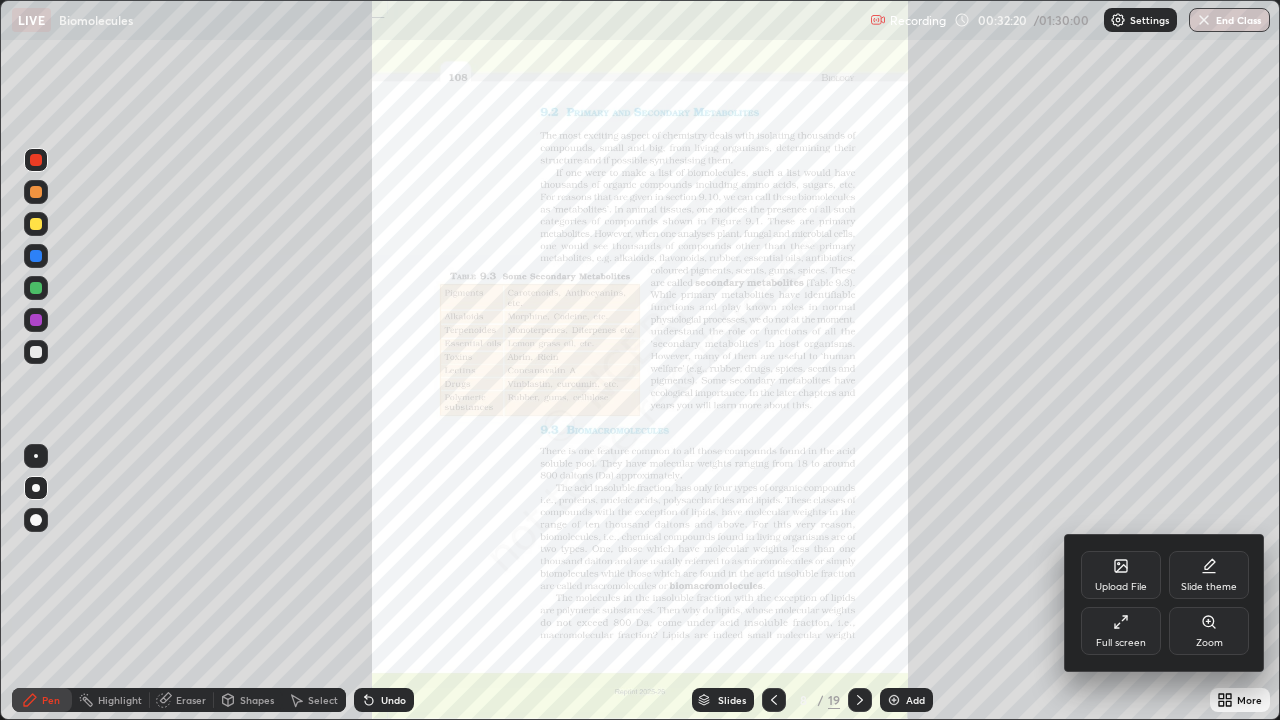 click on "Zoom" at bounding box center [1209, 631] 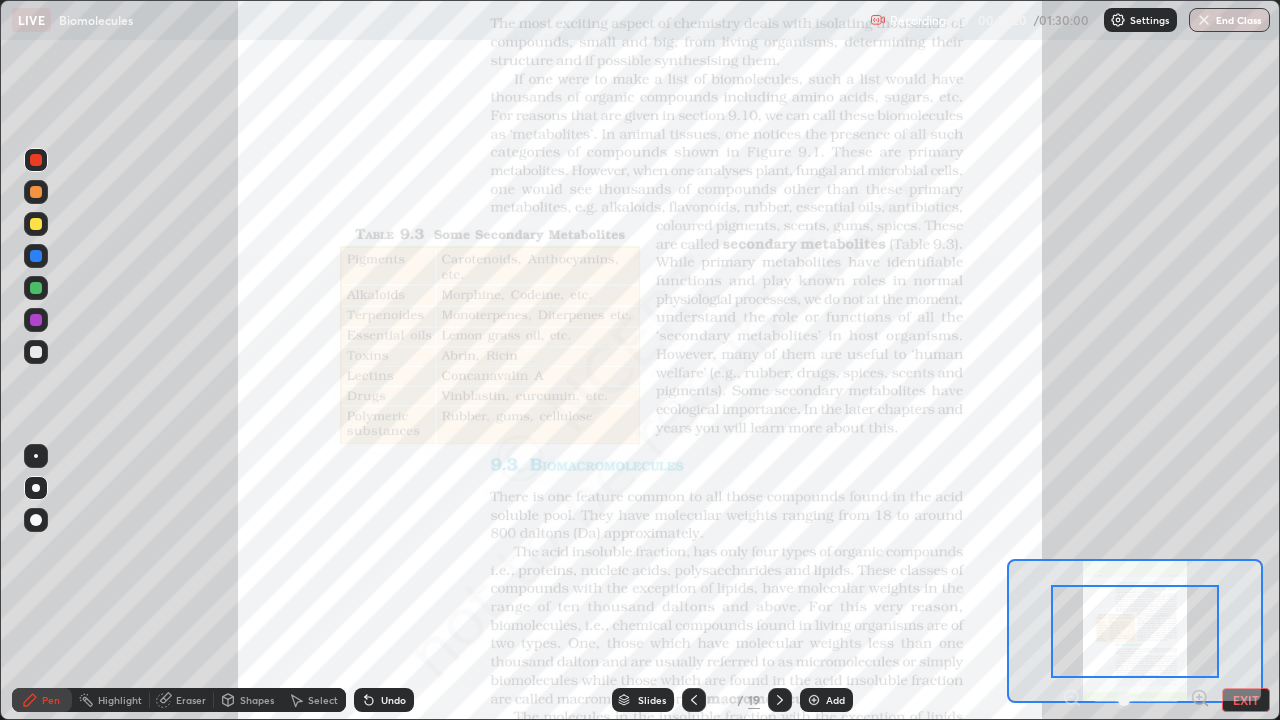 click 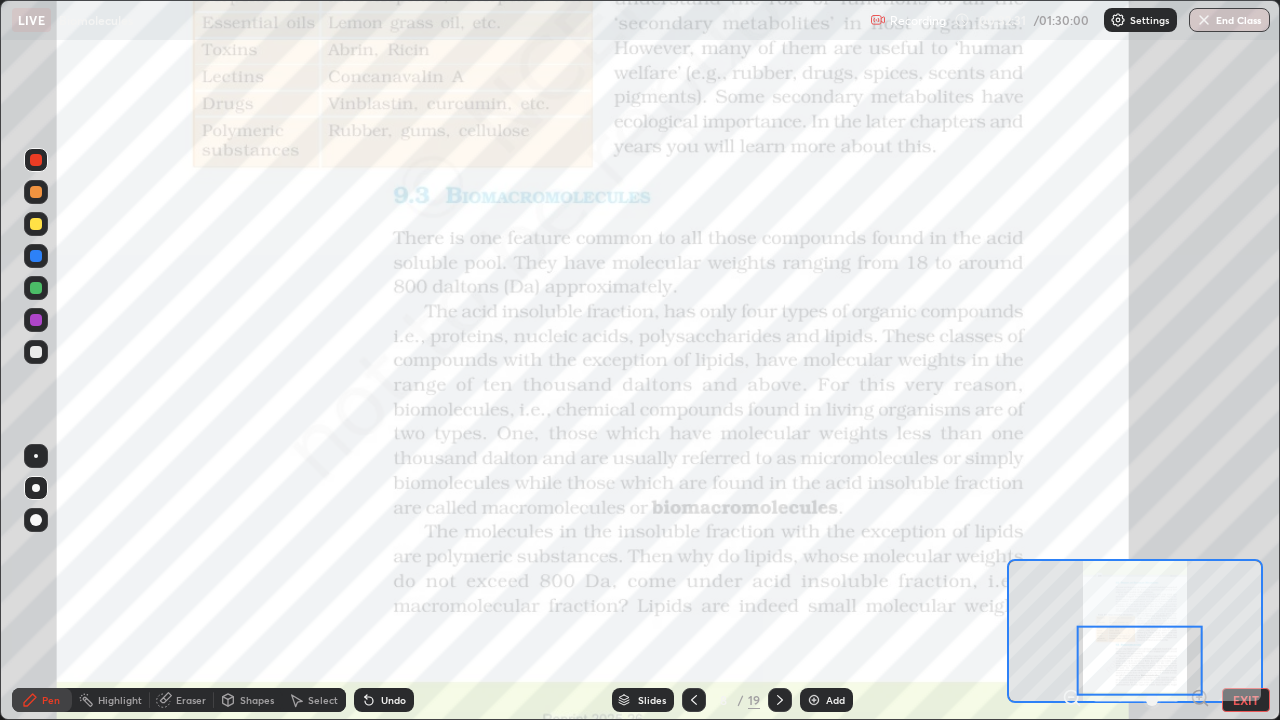 click on "Add" at bounding box center [826, 700] 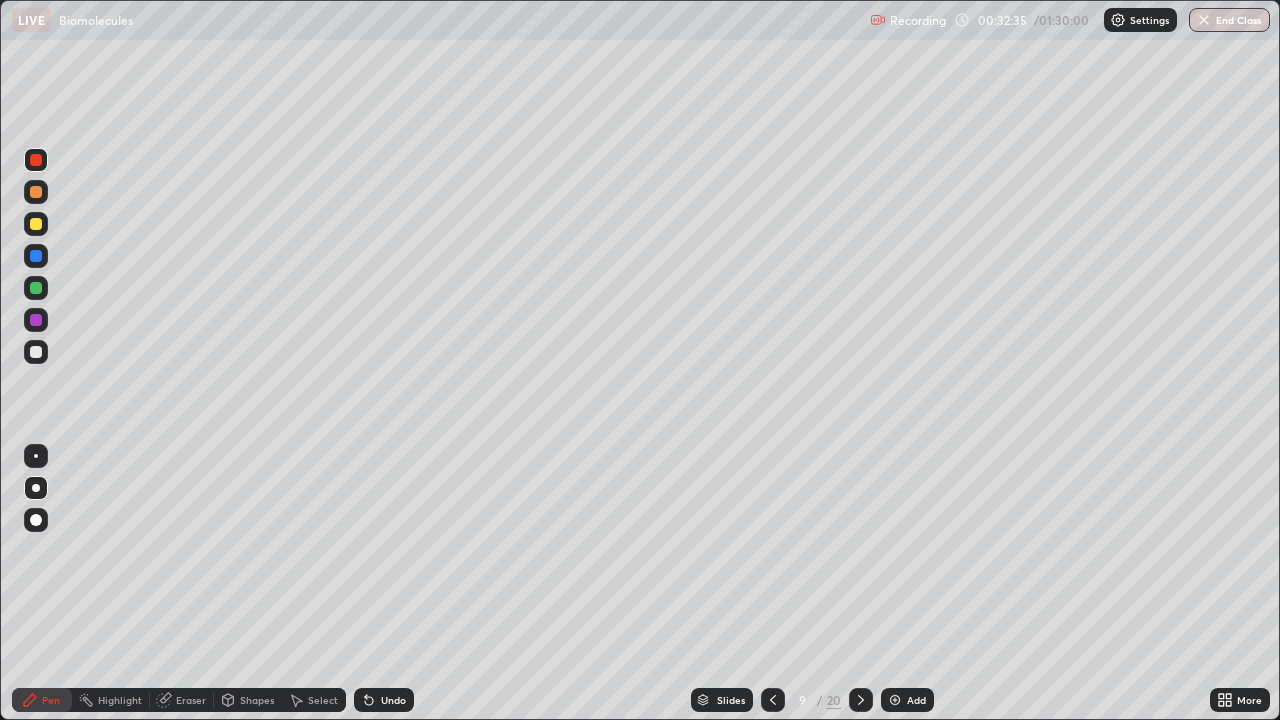 click on "Pen" at bounding box center (51, 700) 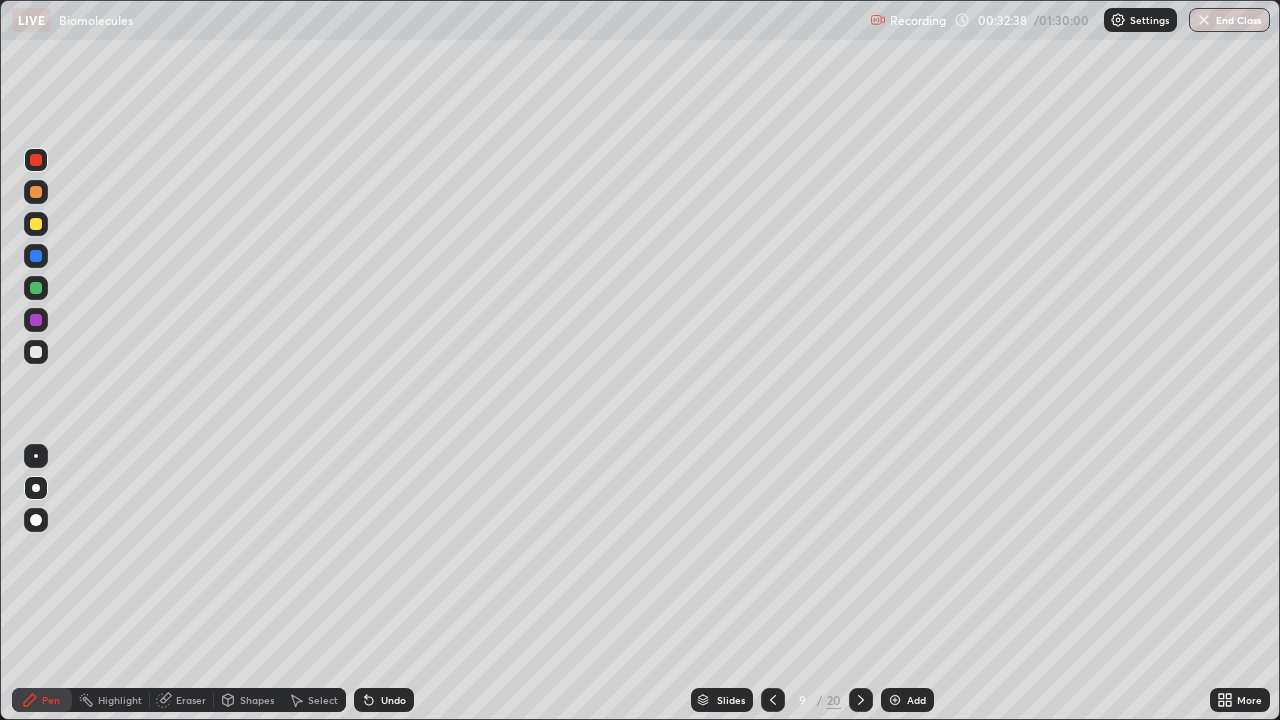 click at bounding box center [36, 352] 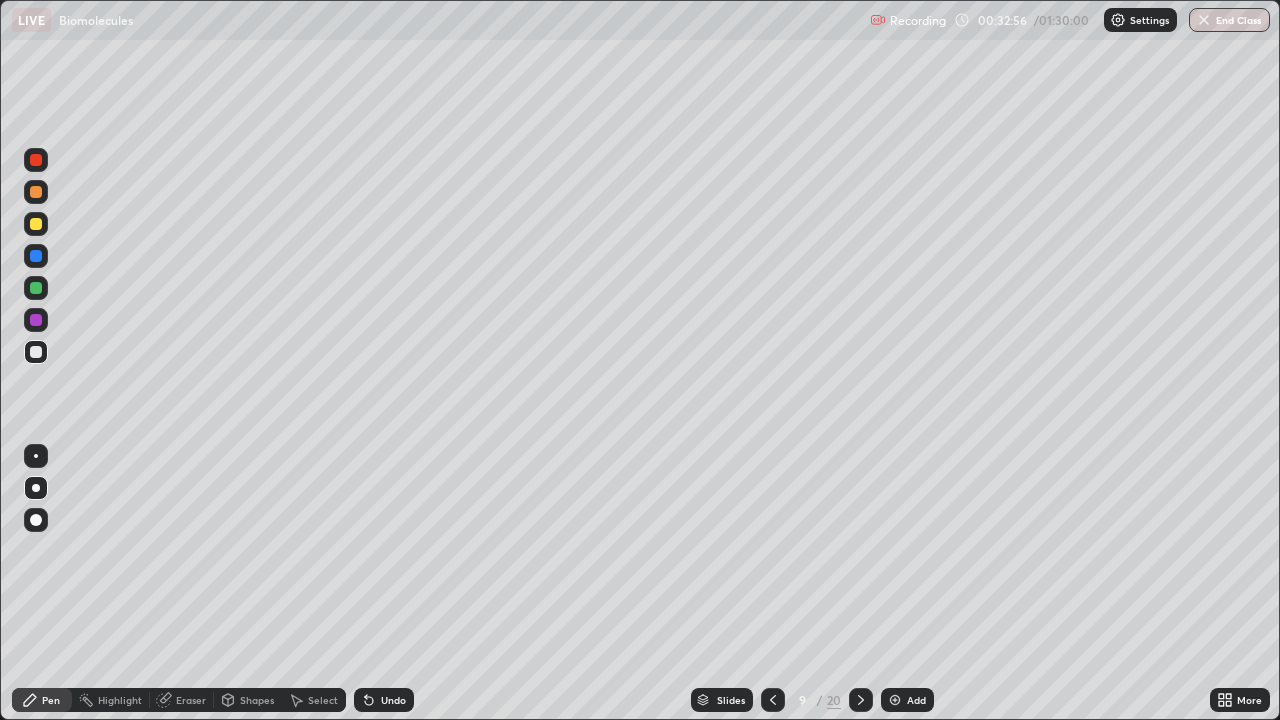 click 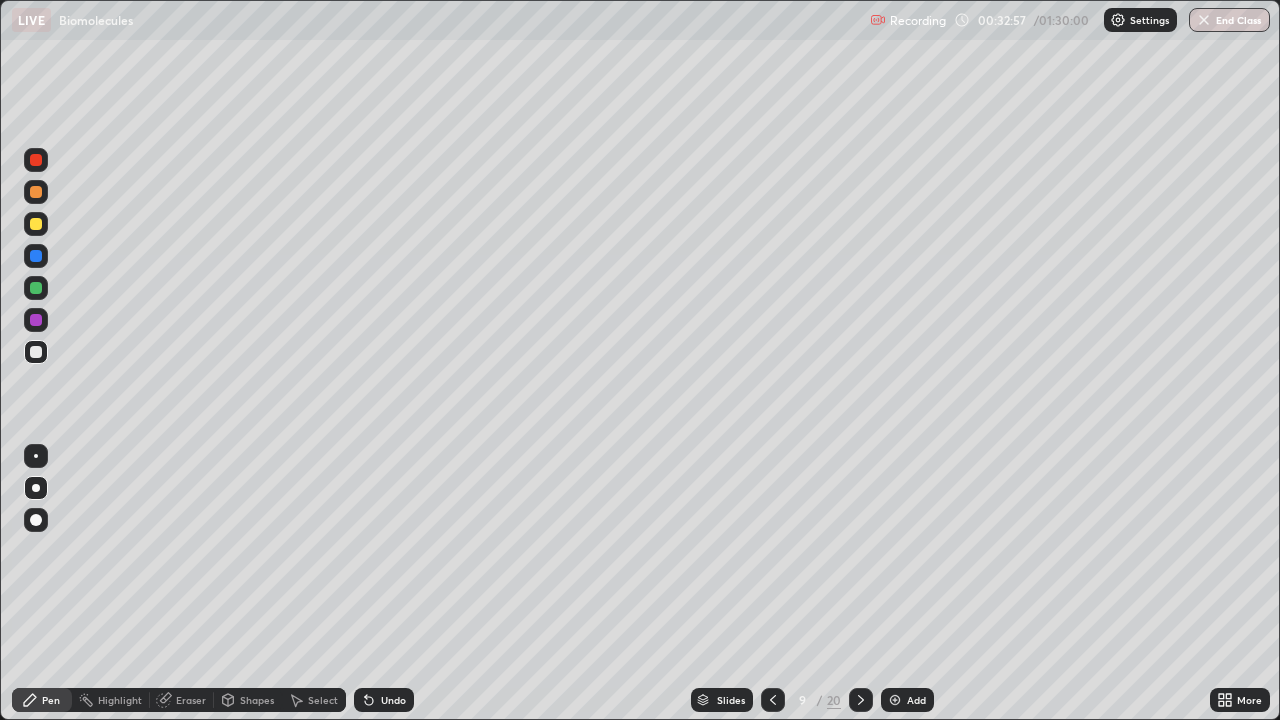 click 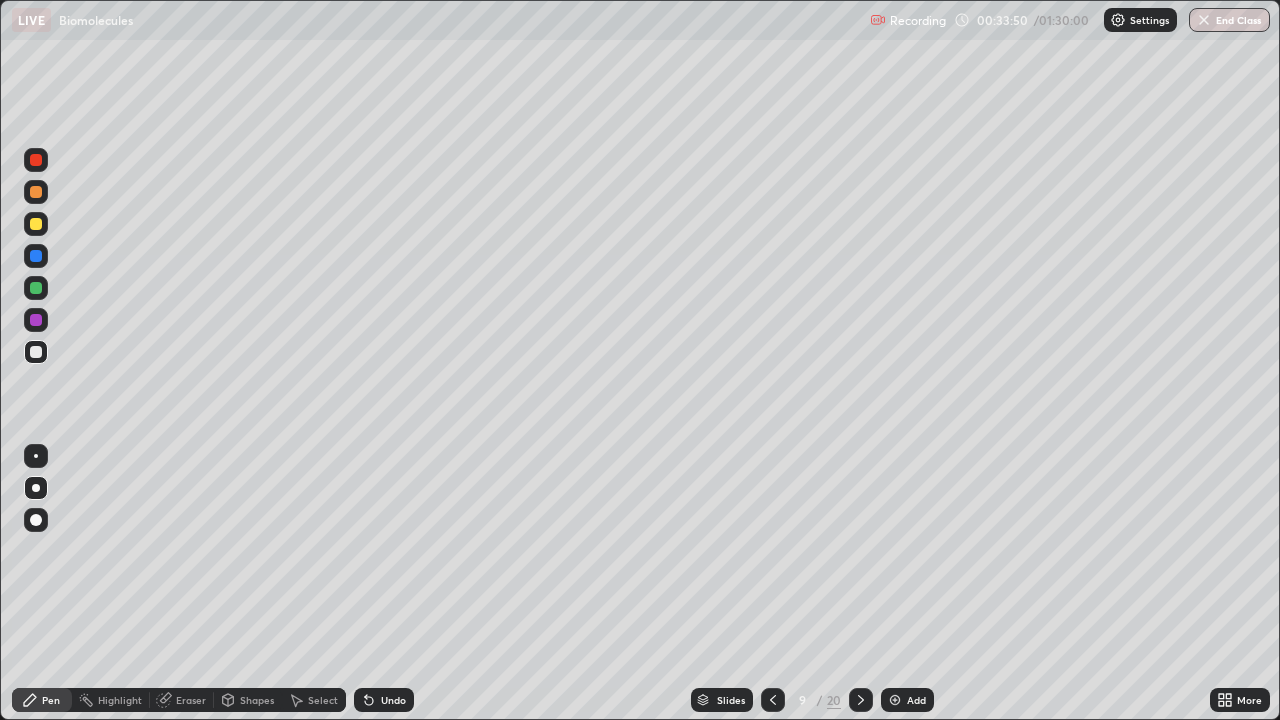 click on "Undo" at bounding box center [384, 700] 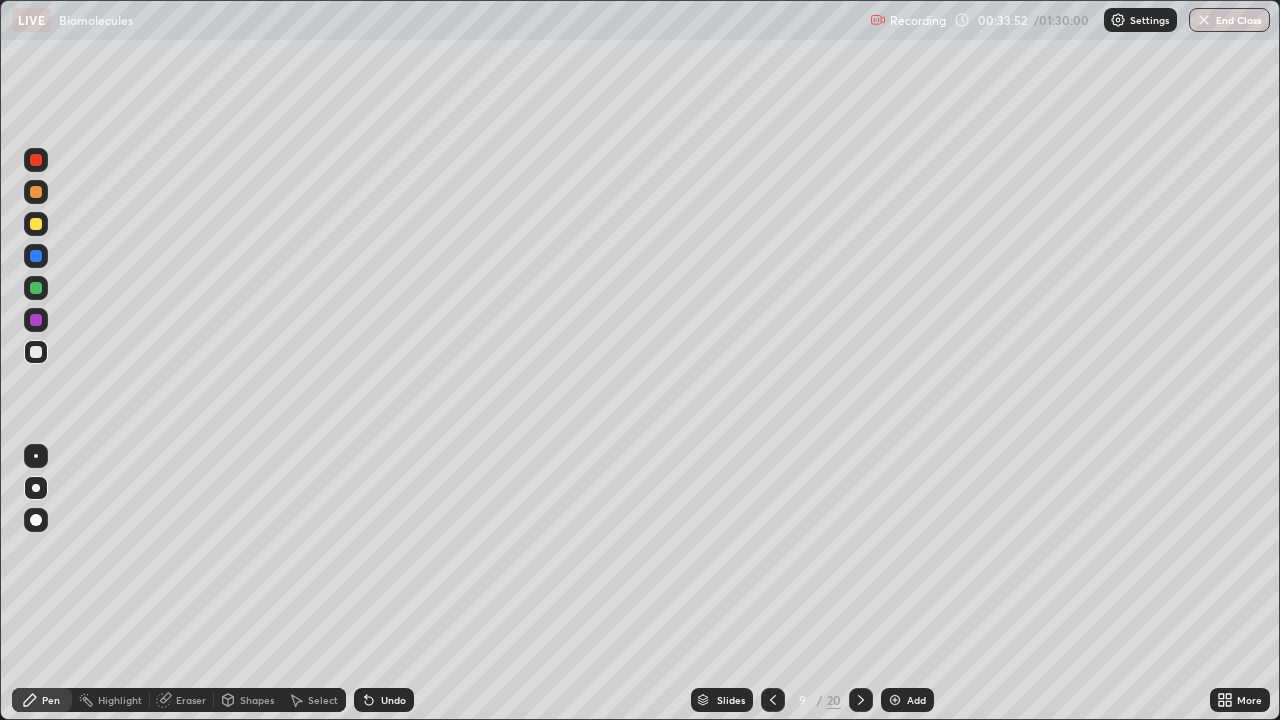 click on "Undo" at bounding box center [393, 700] 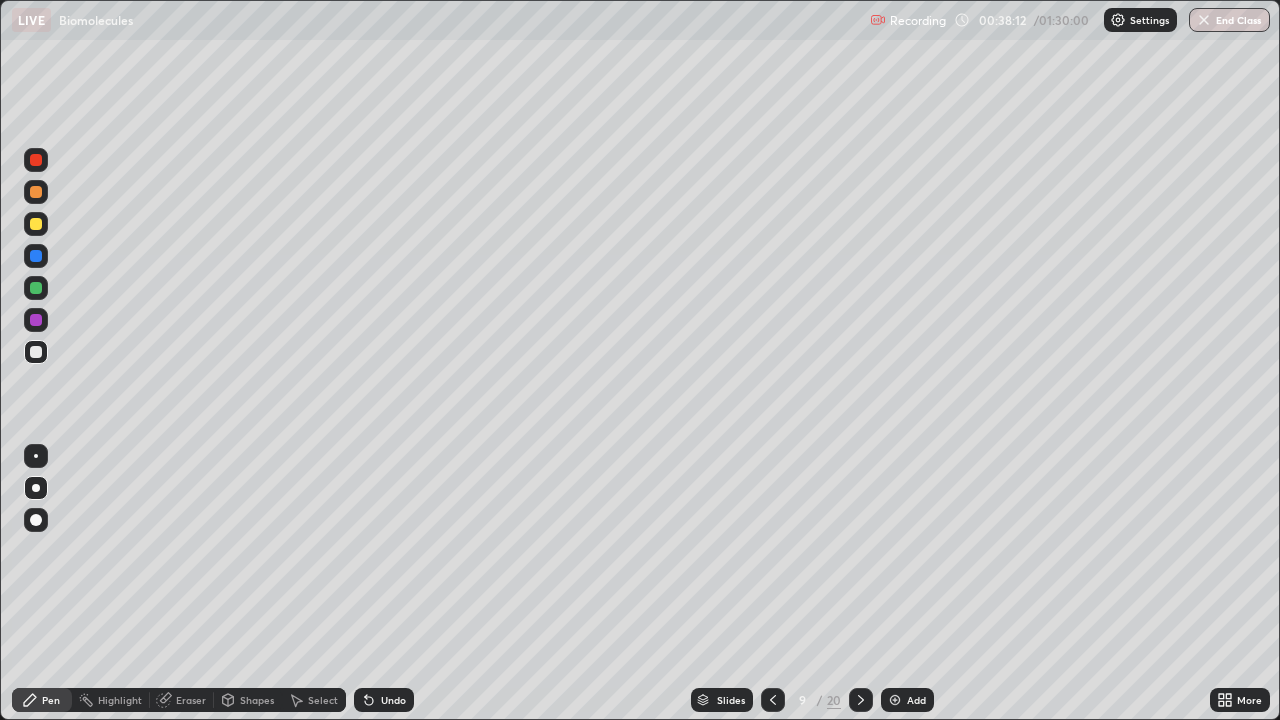 click on "Add" at bounding box center (916, 700) 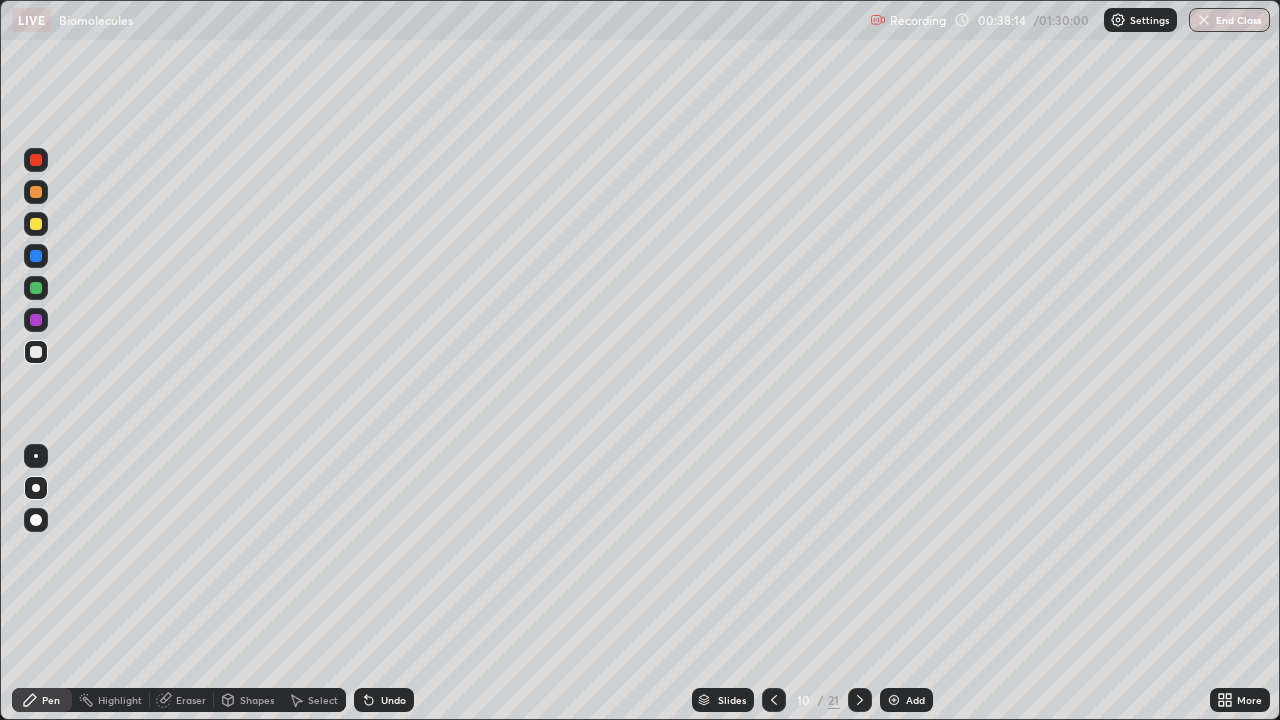 click at bounding box center (36, 224) 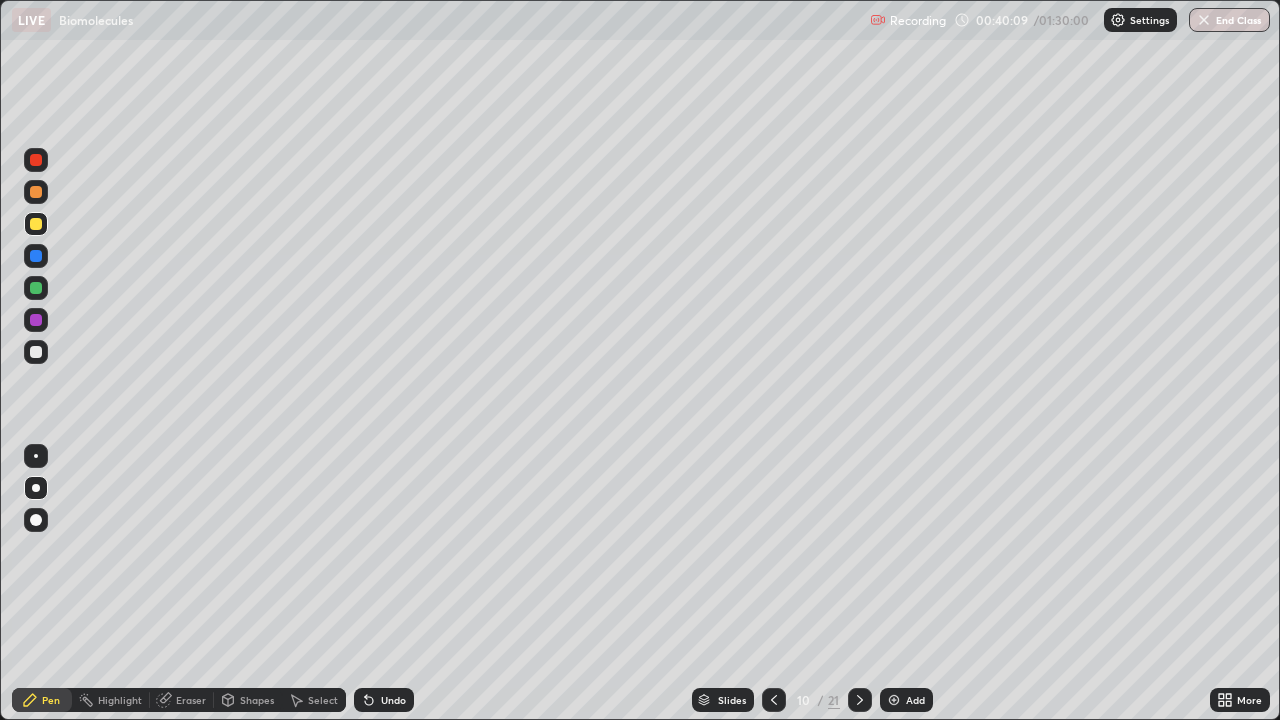 click at bounding box center [36, 352] 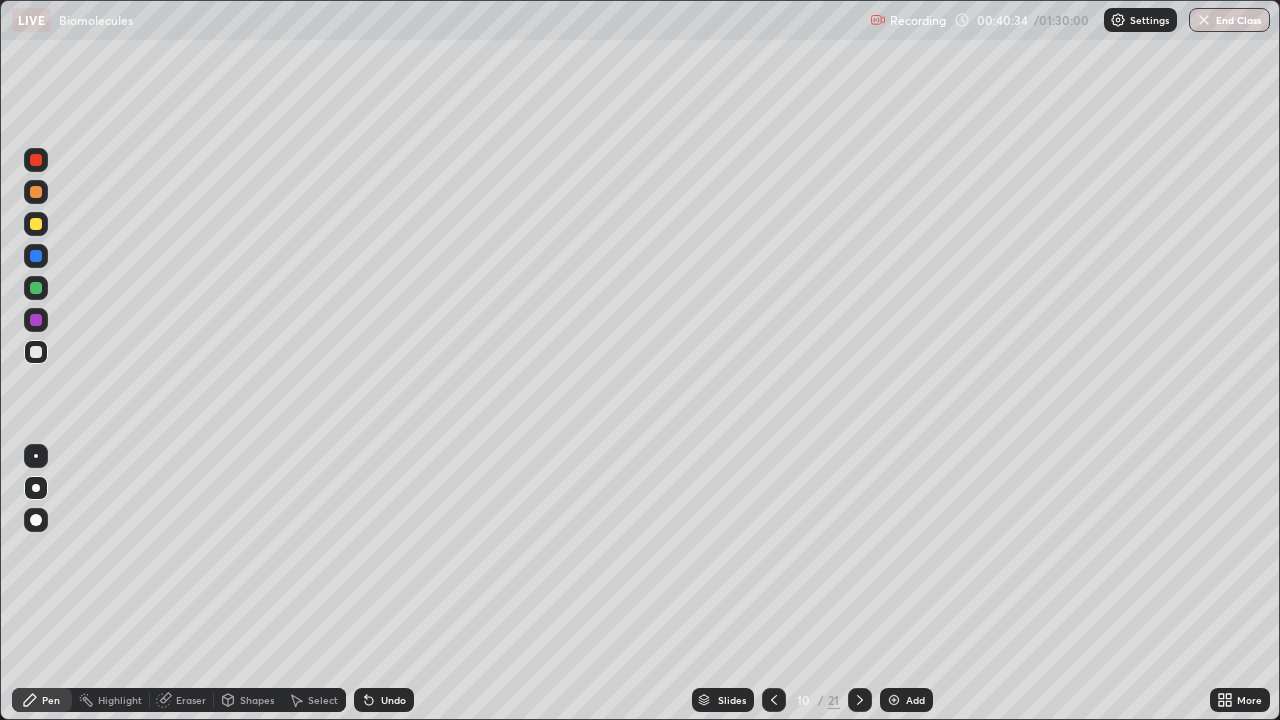 click at bounding box center [36, 320] 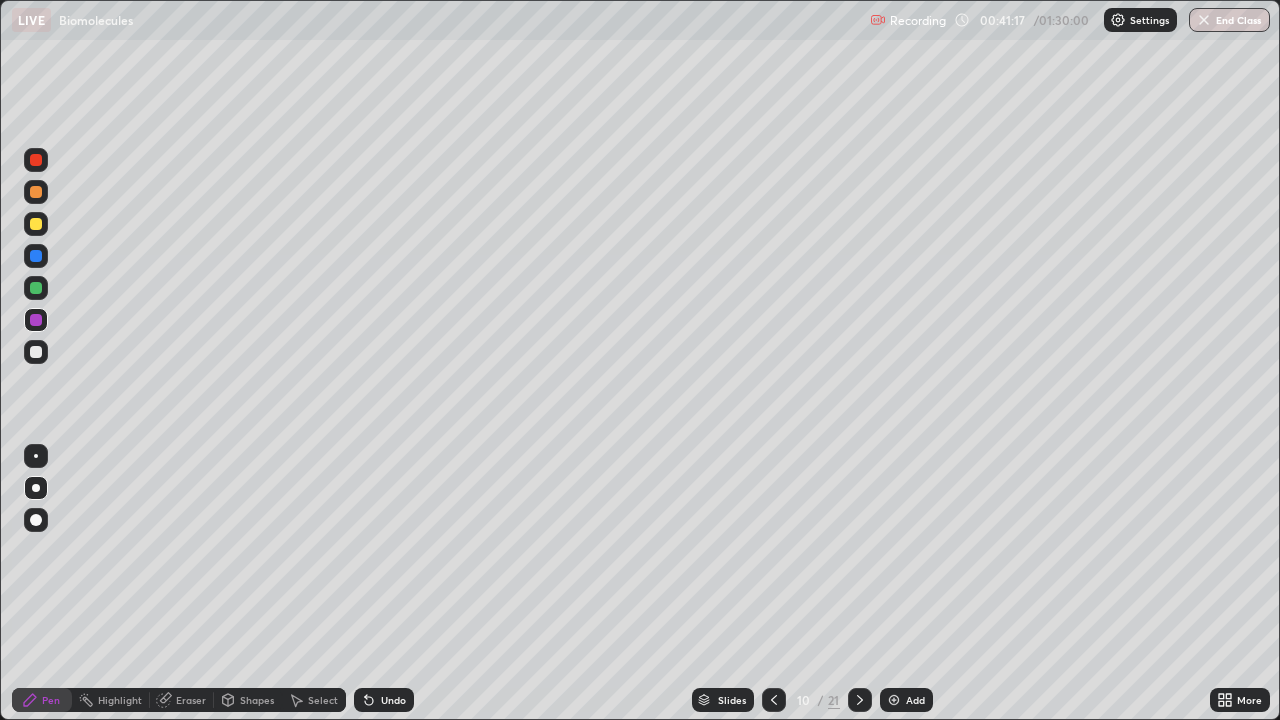 click at bounding box center (36, 352) 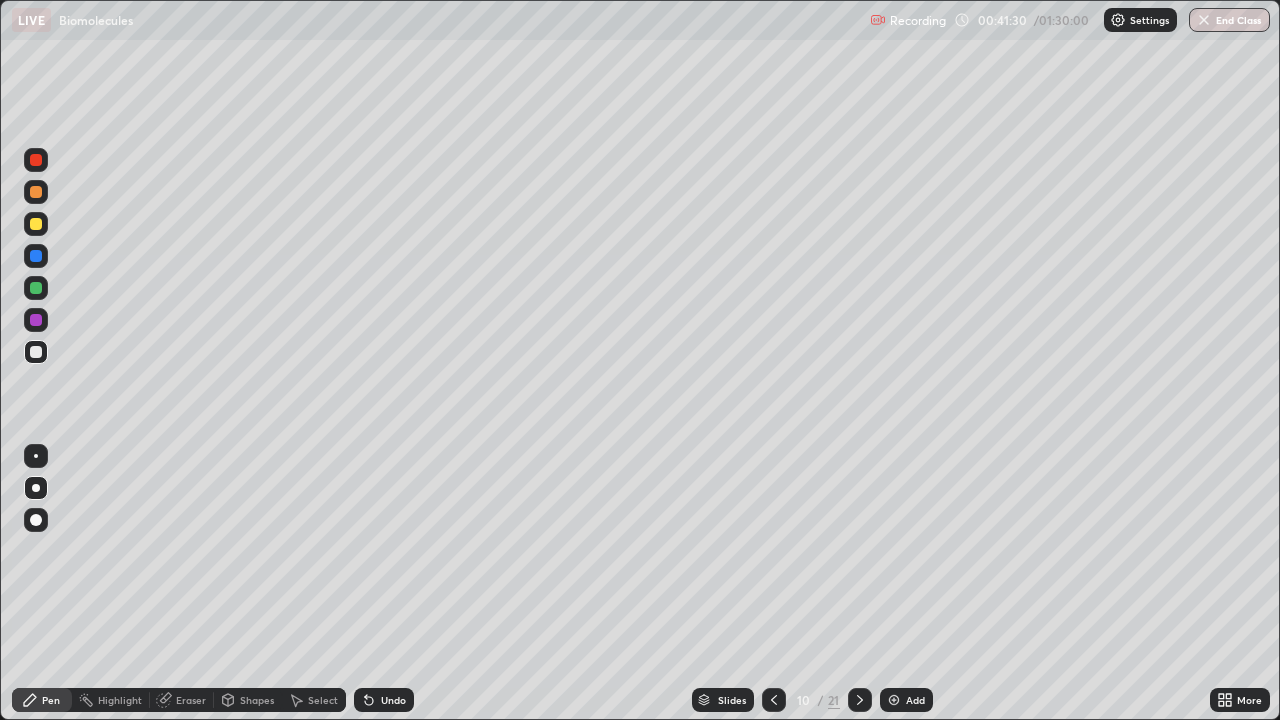 click at bounding box center (36, 320) 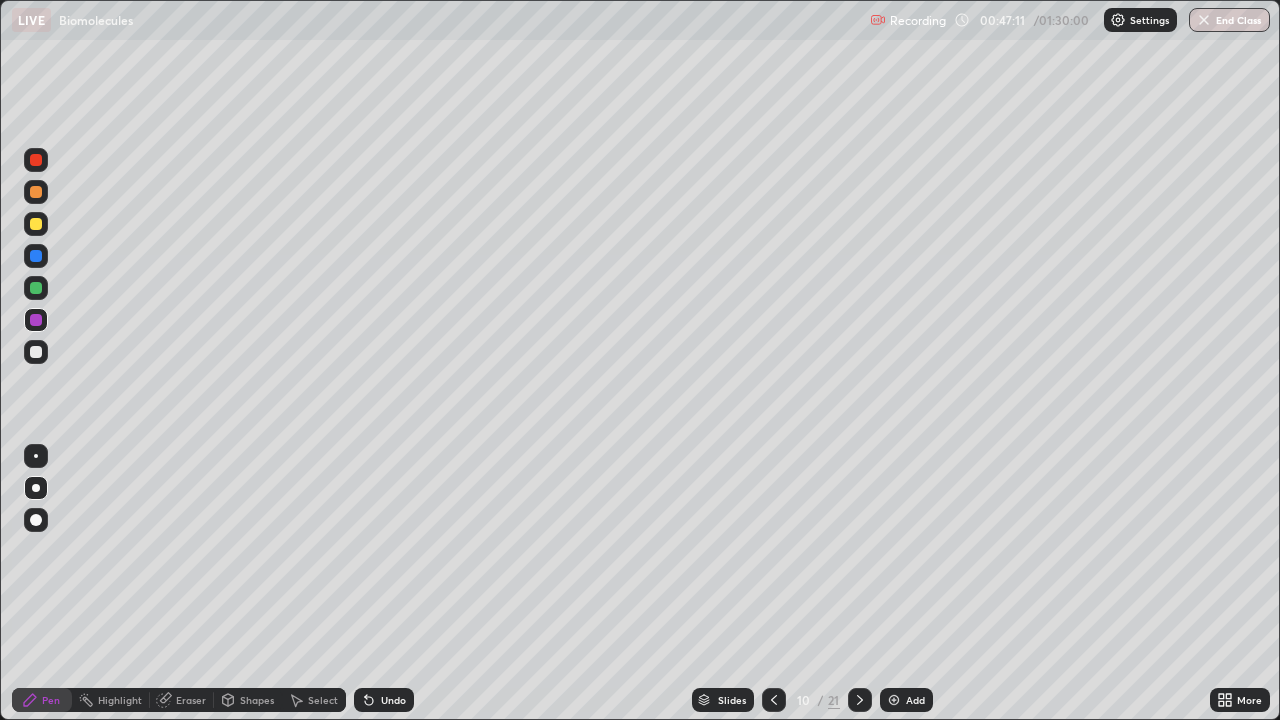 click on "Add" at bounding box center (906, 700) 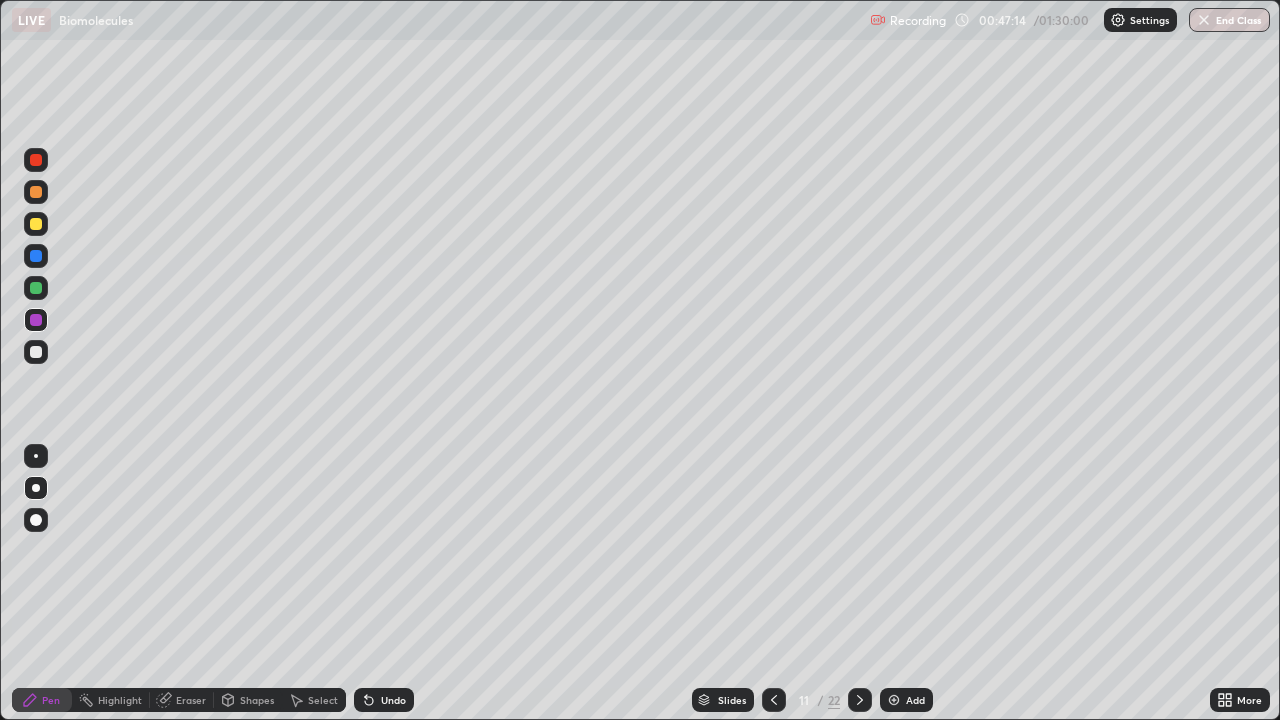 click at bounding box center [36, 224] 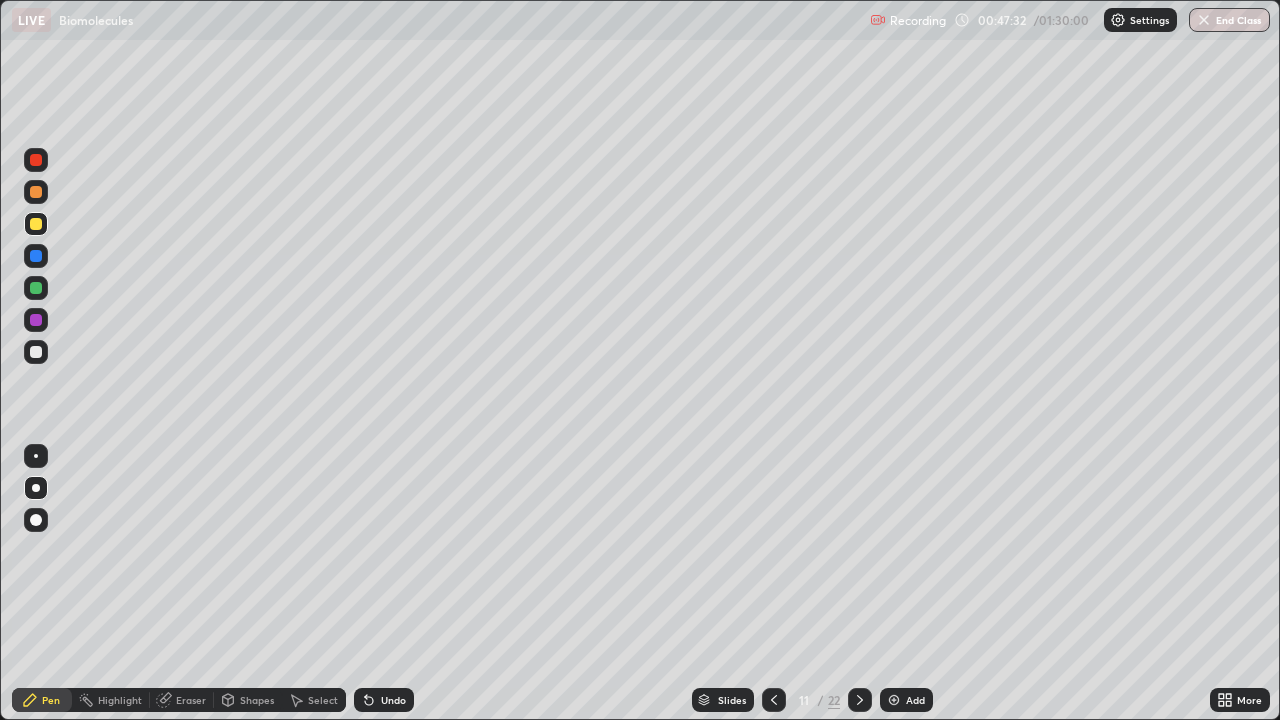 click at bounding box center [36, 352] 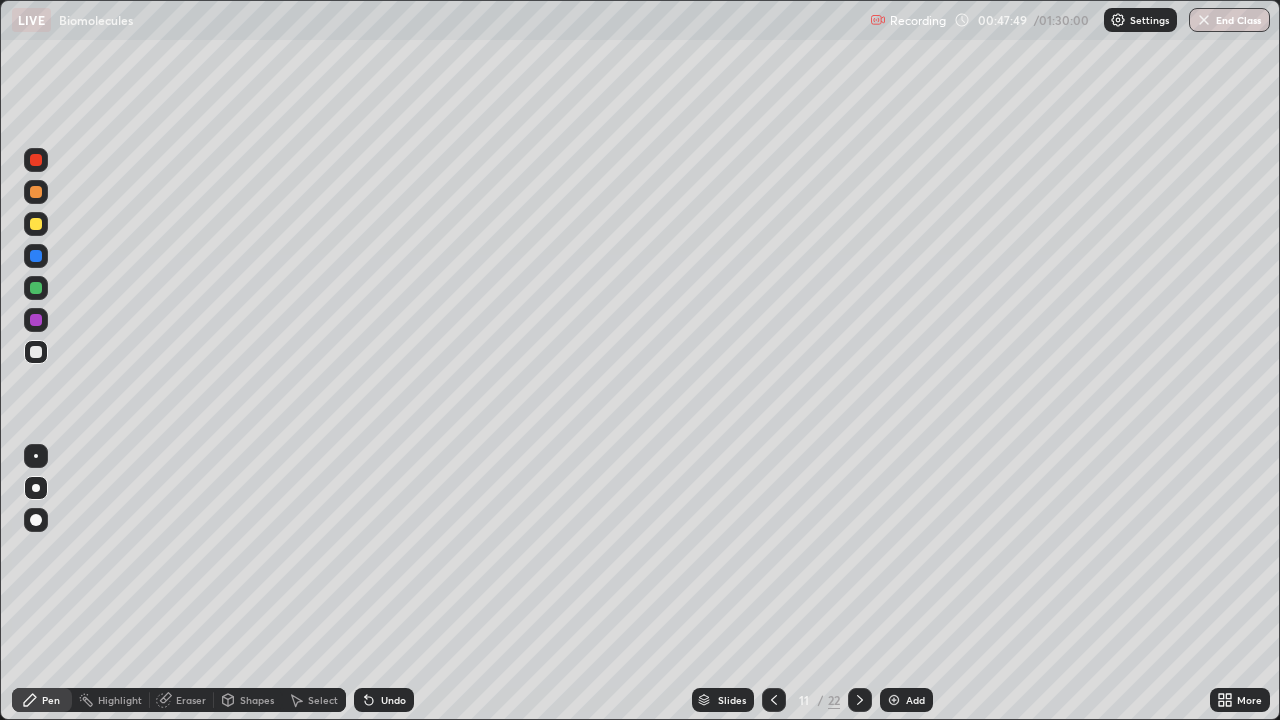 click at bounding box center [36, 288] 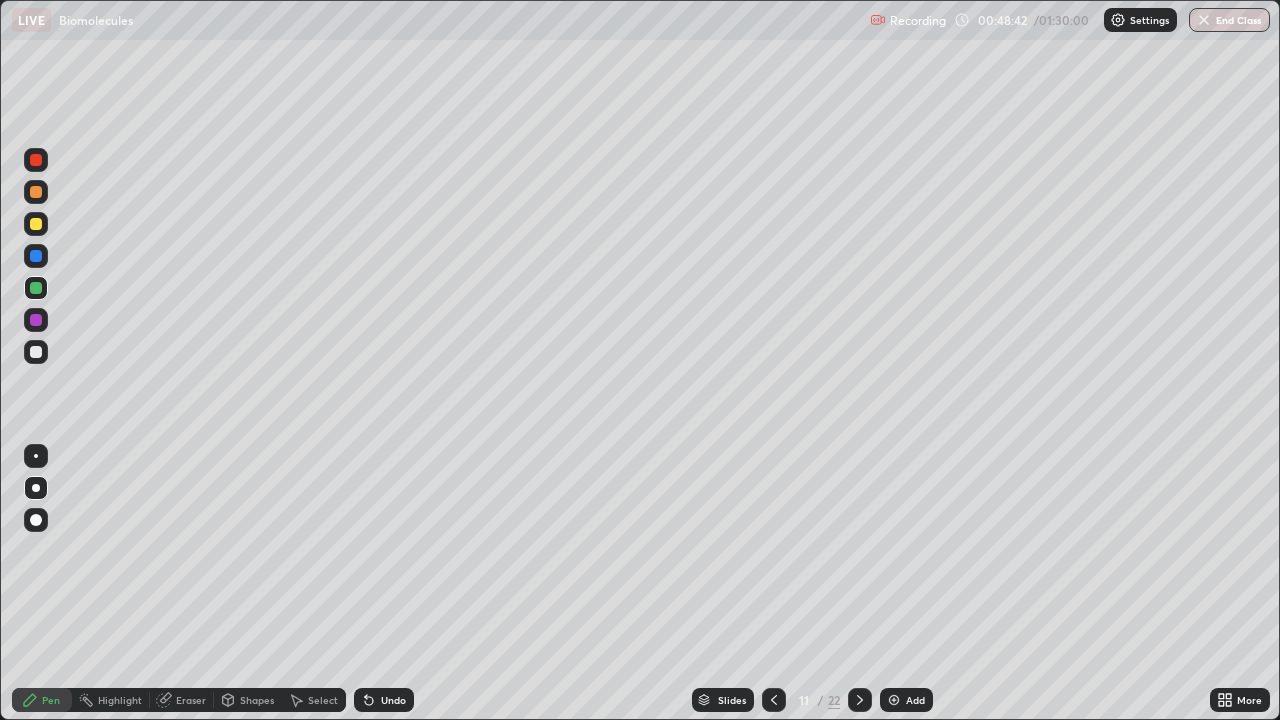 click on "Pen" at bounding box center [51, 700] 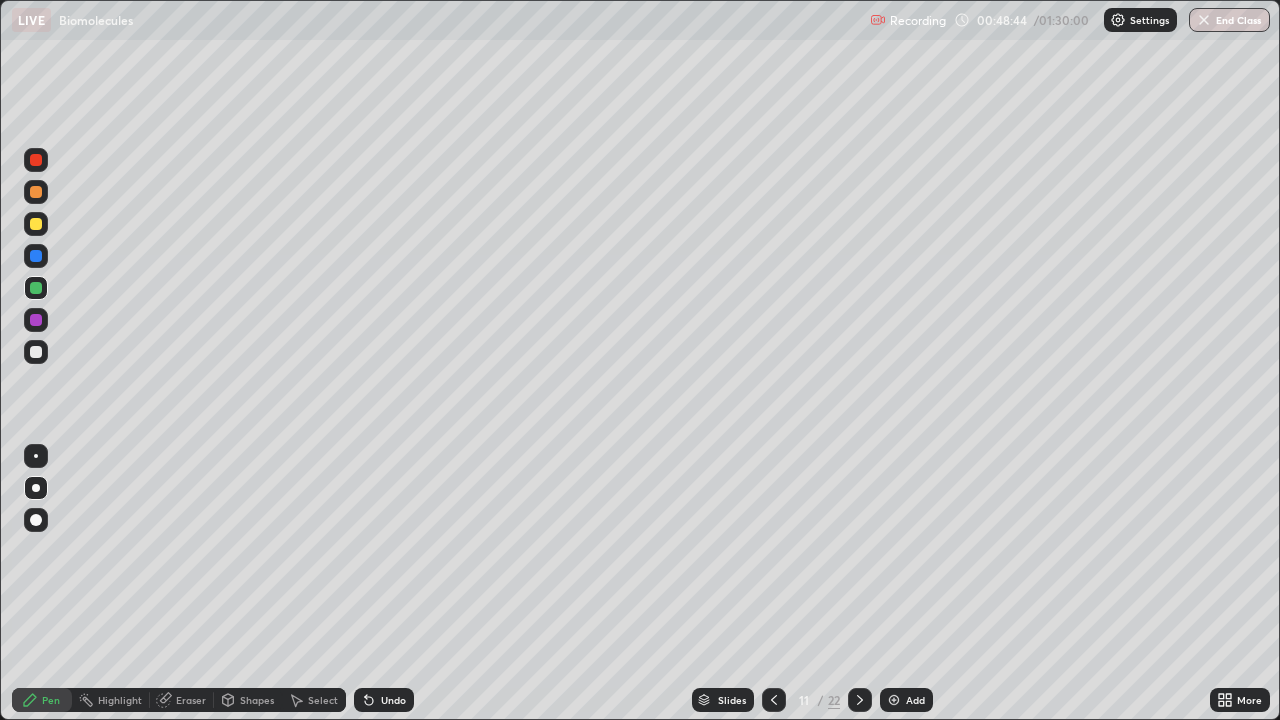 click on "Pen" at bounding box center [51, 700] 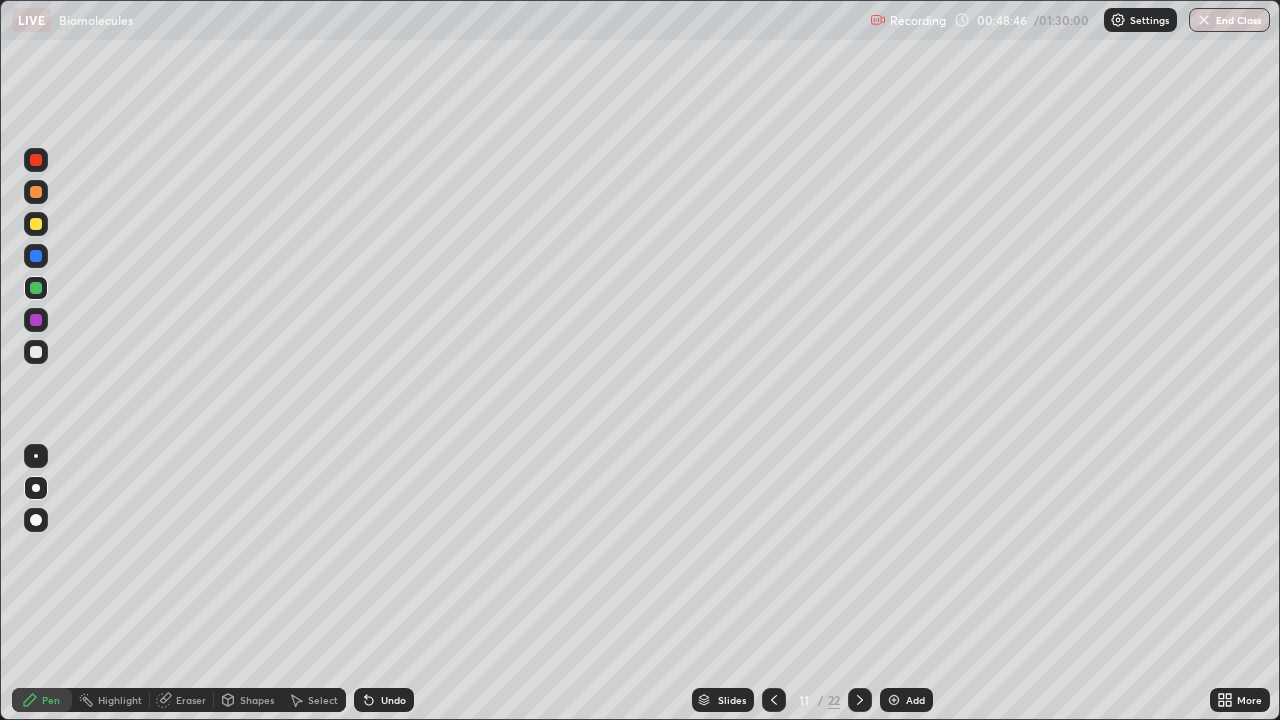 click at bounding box center [36, 320] 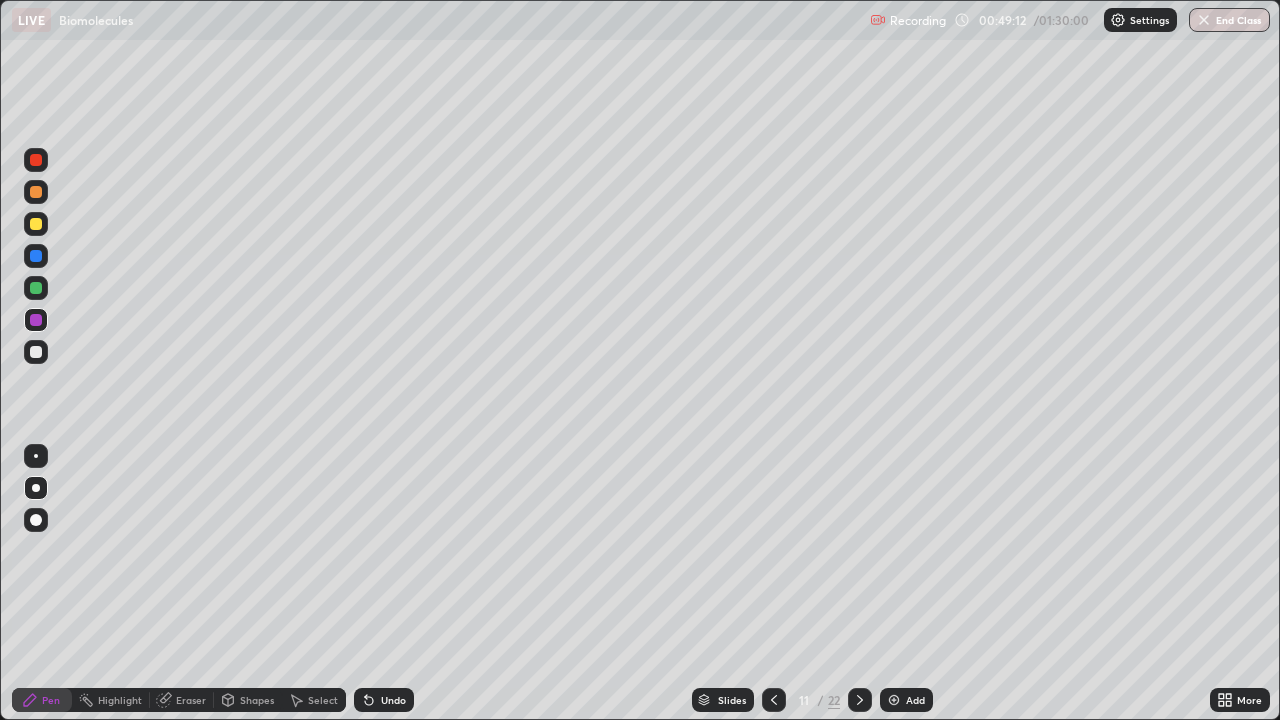 click on "Undo" at bounding box center [384, 700] 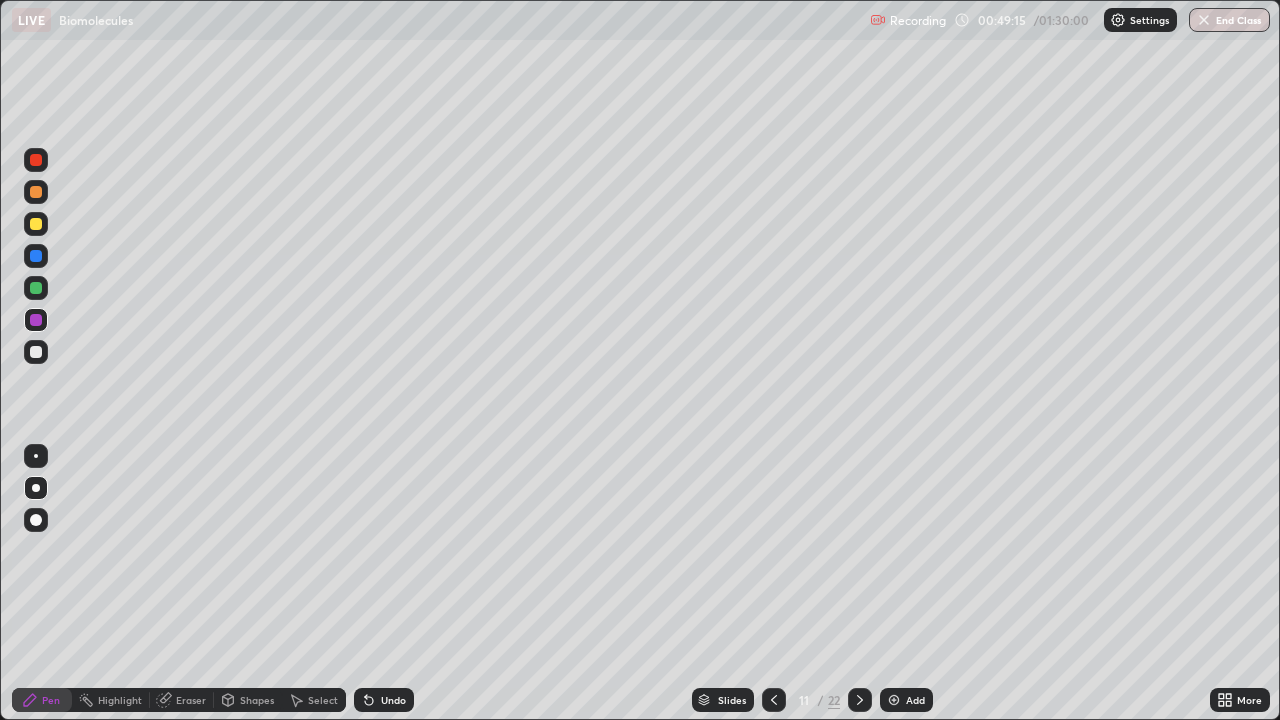 click on "Undo" at bounding box center [384, 700] 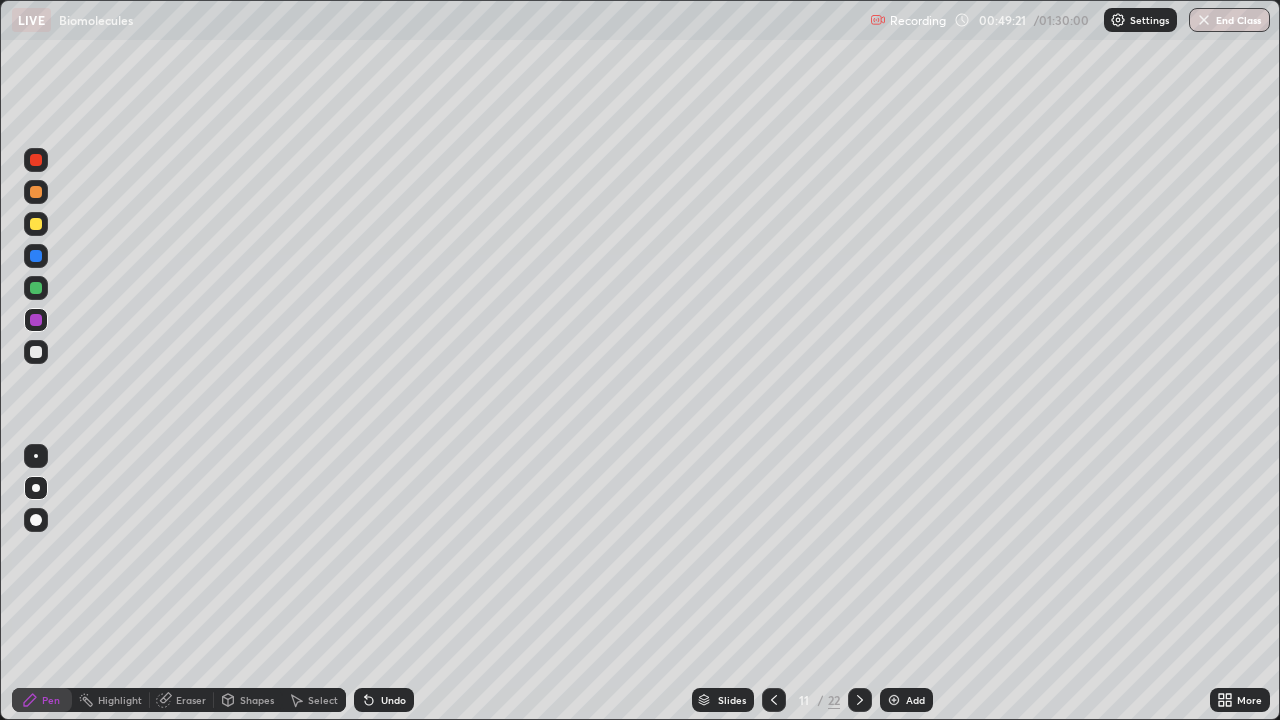 click on "Eraser" at bounding box center [182, 700] 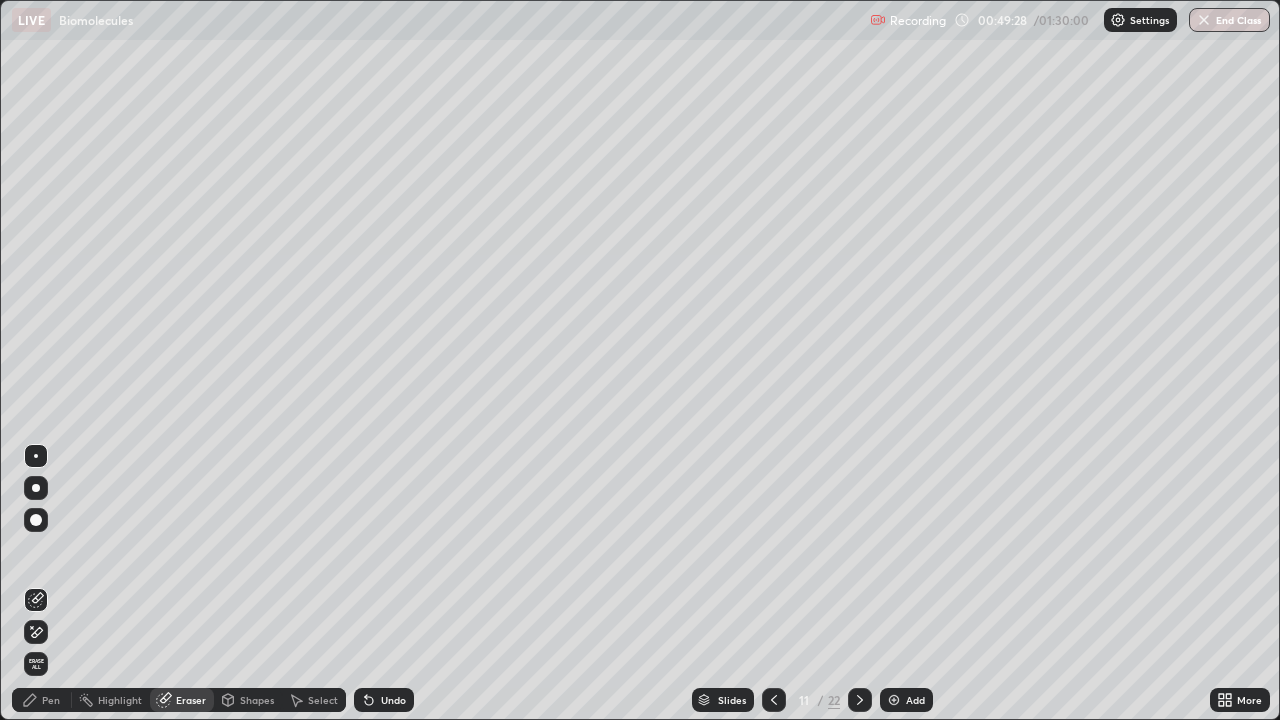 click on "Pen" at bounding box center [51, 700] 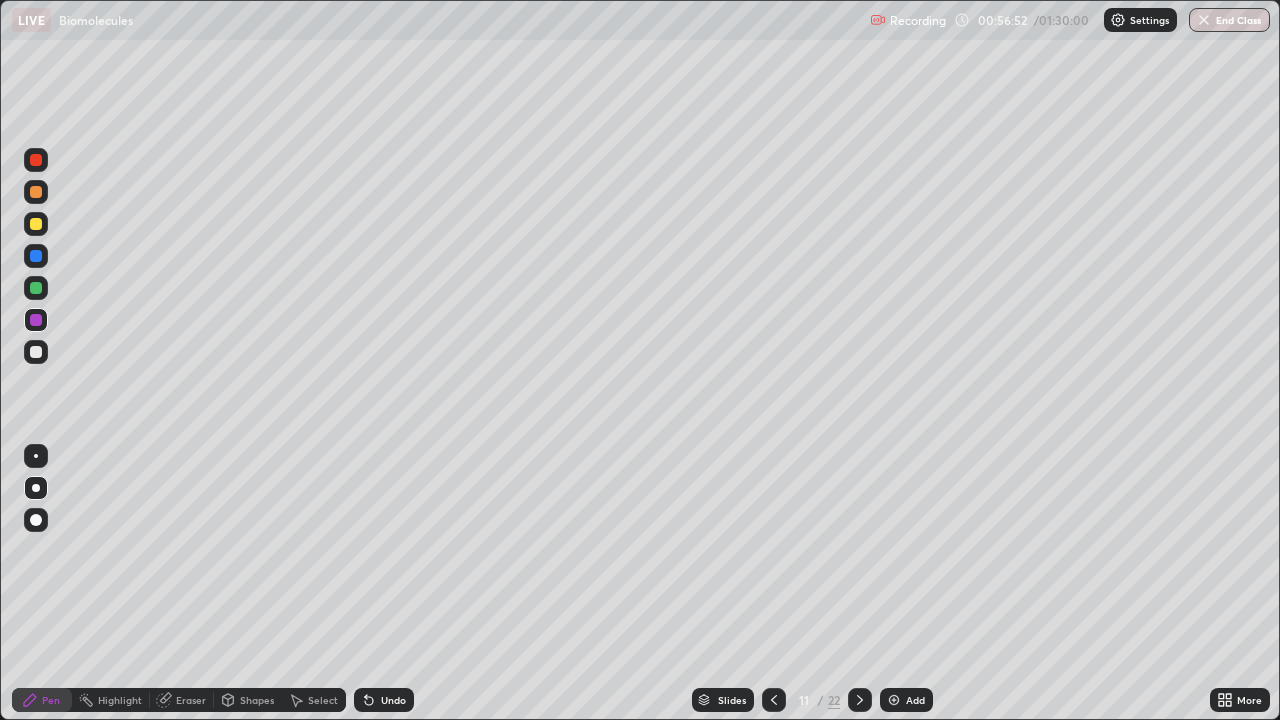 click on "Undo" at bounding box center (384, 700) 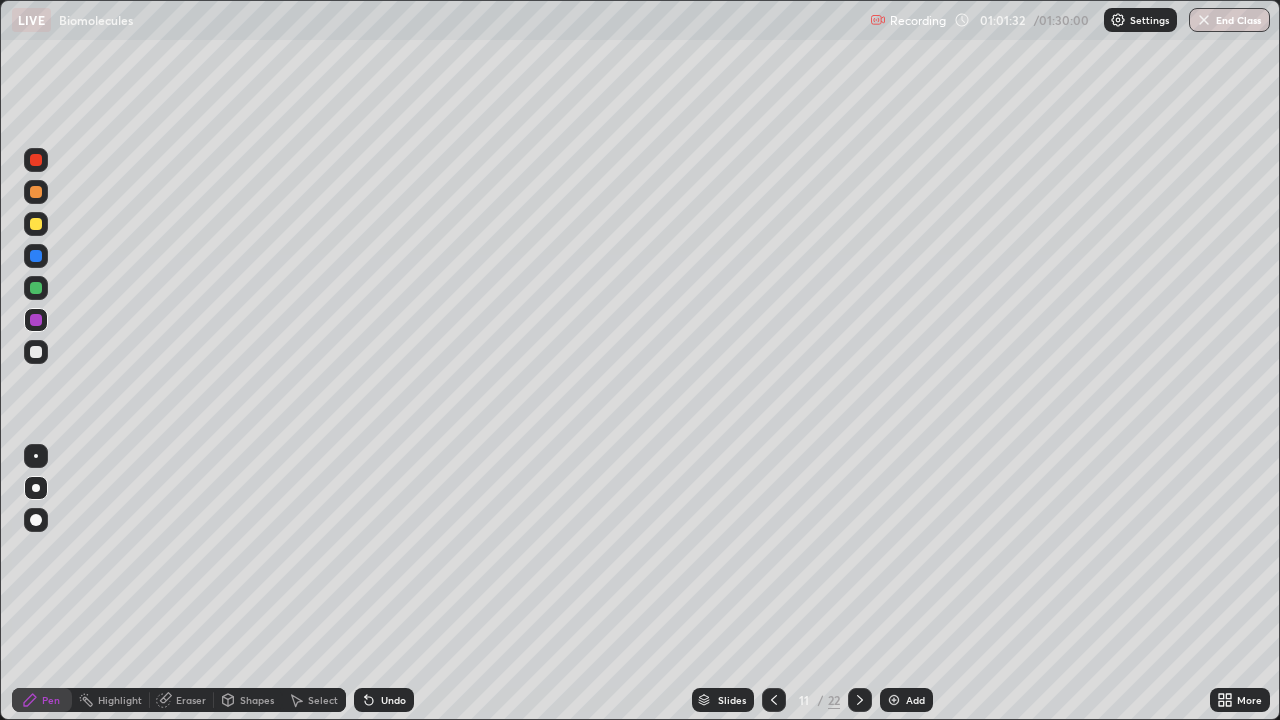 click on "Add" at bounding box center (906, 700) 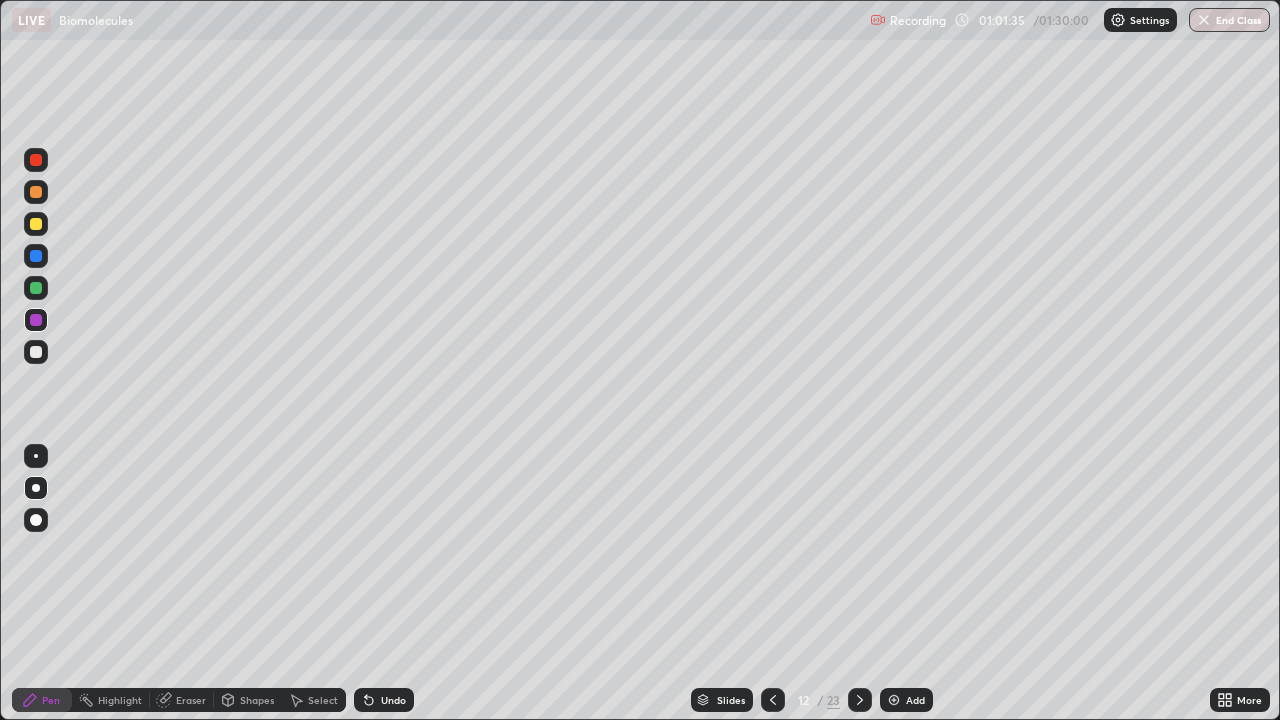 click at bounding box center (36, 224) 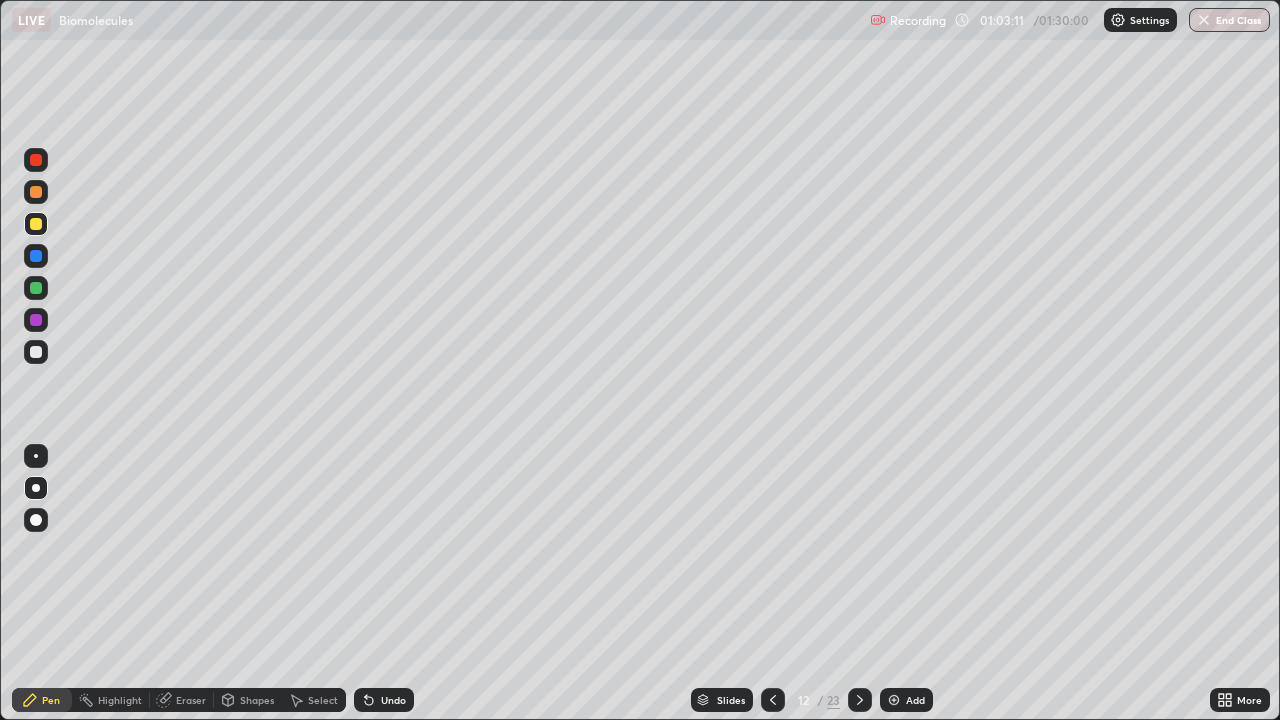 click at bounding box center (36, 288) 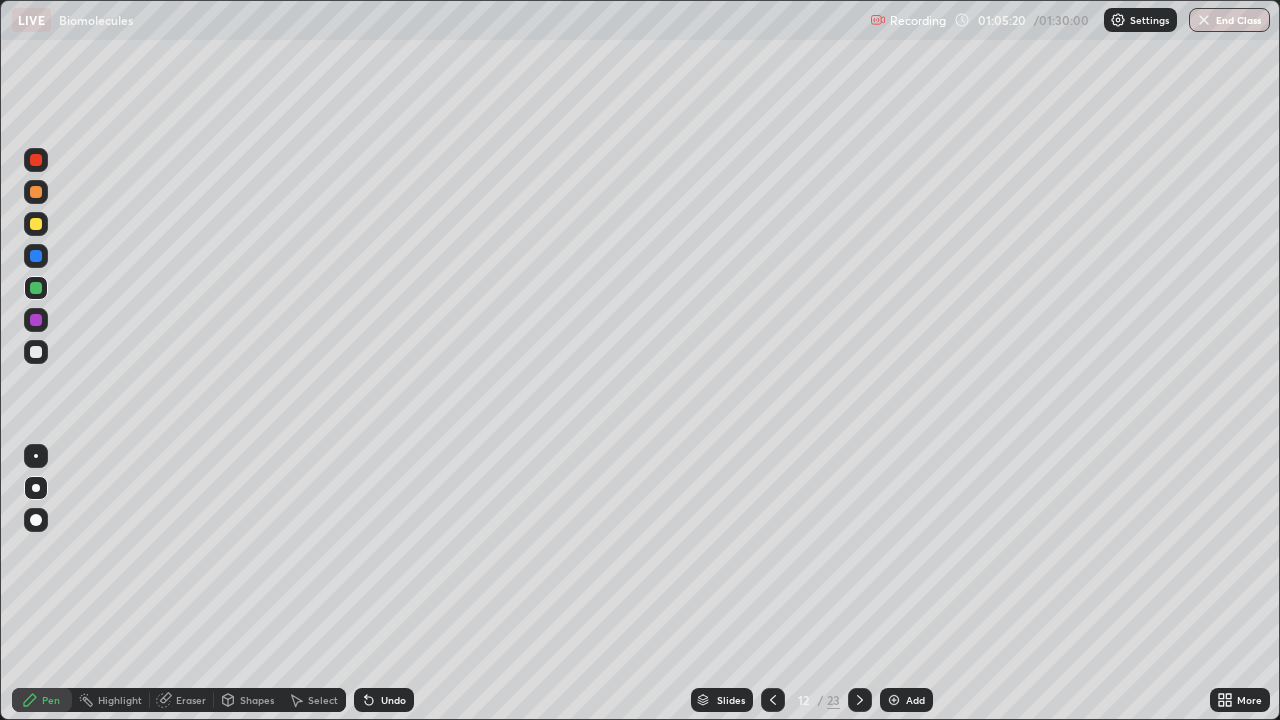 click at bounding box center (894, 700) 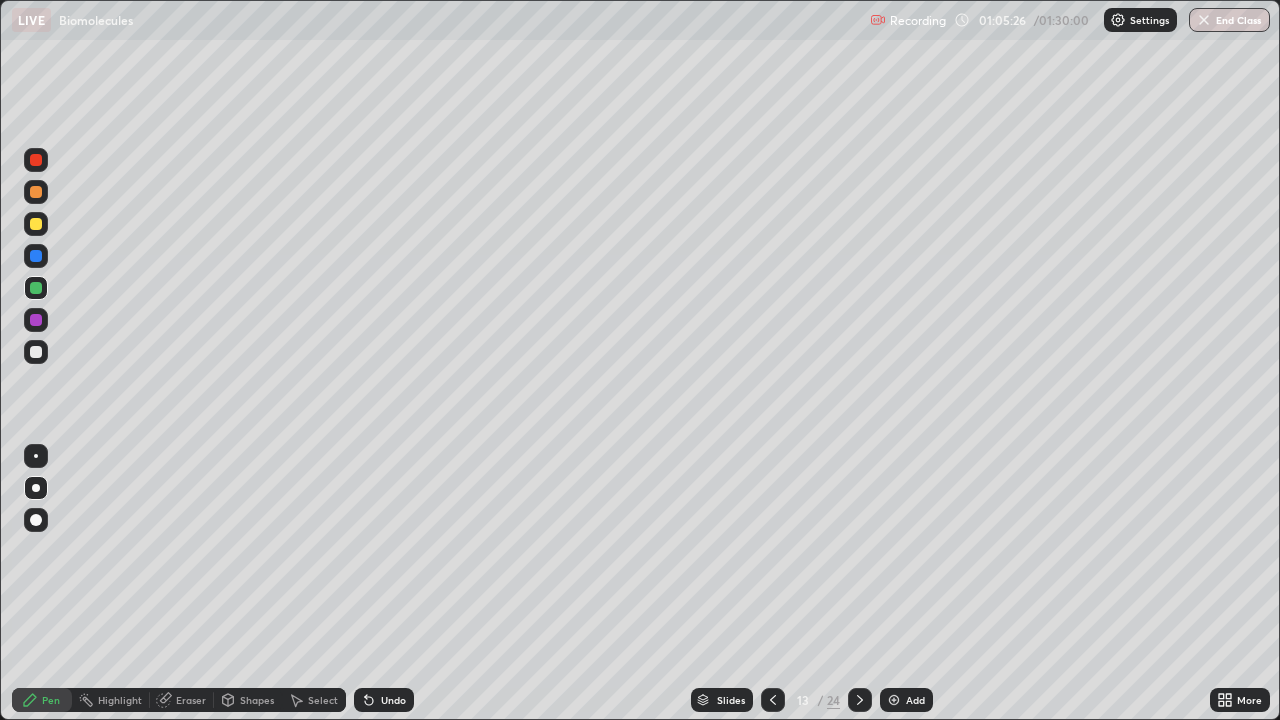 click 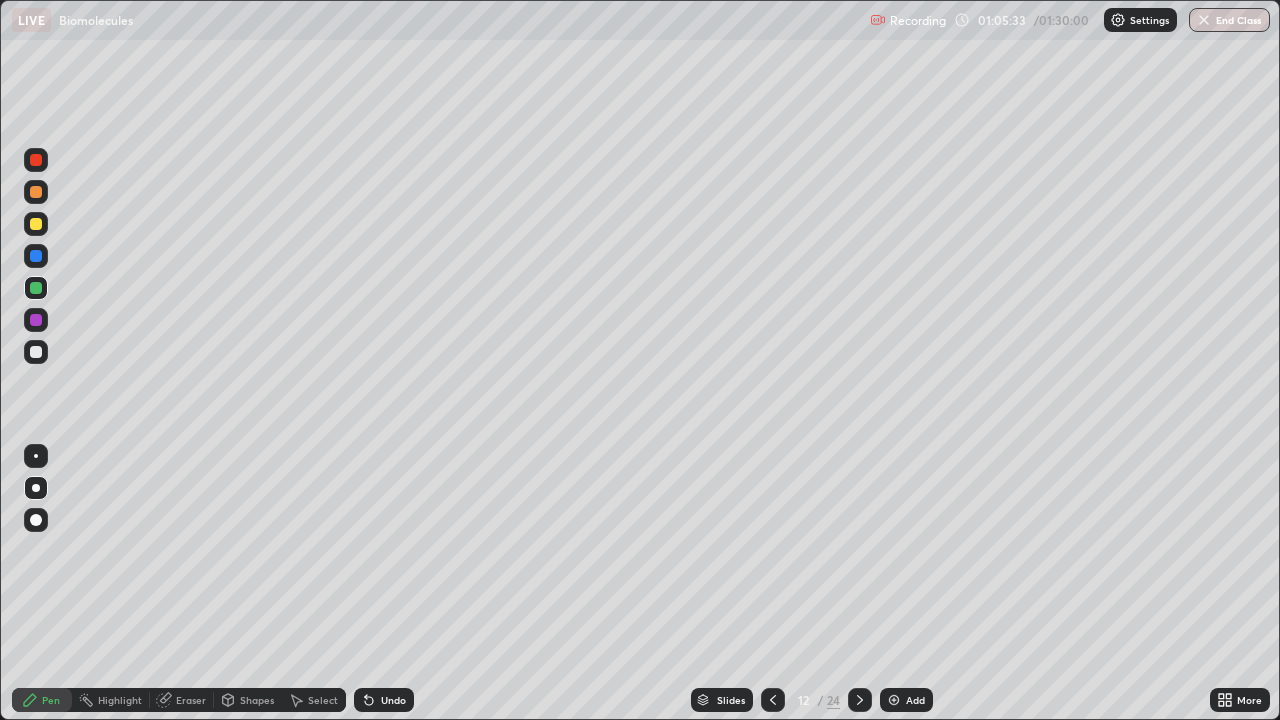 click 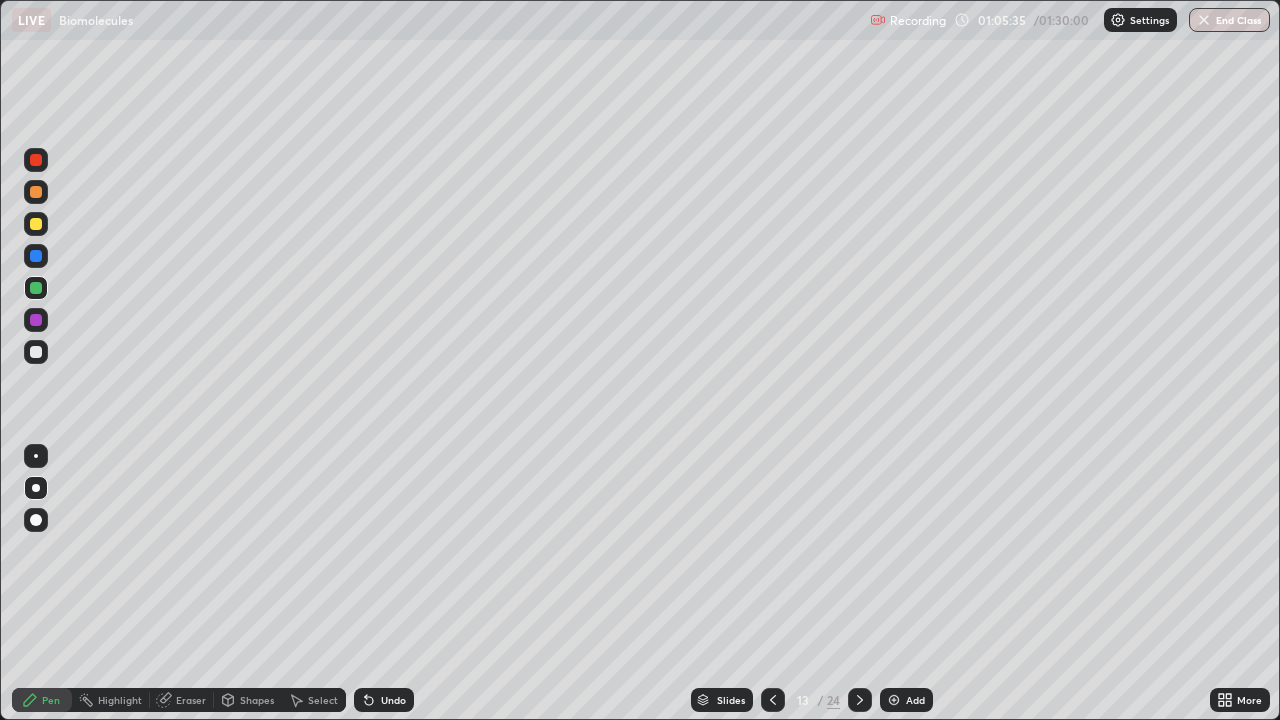 click at bounding box center (36, 352) 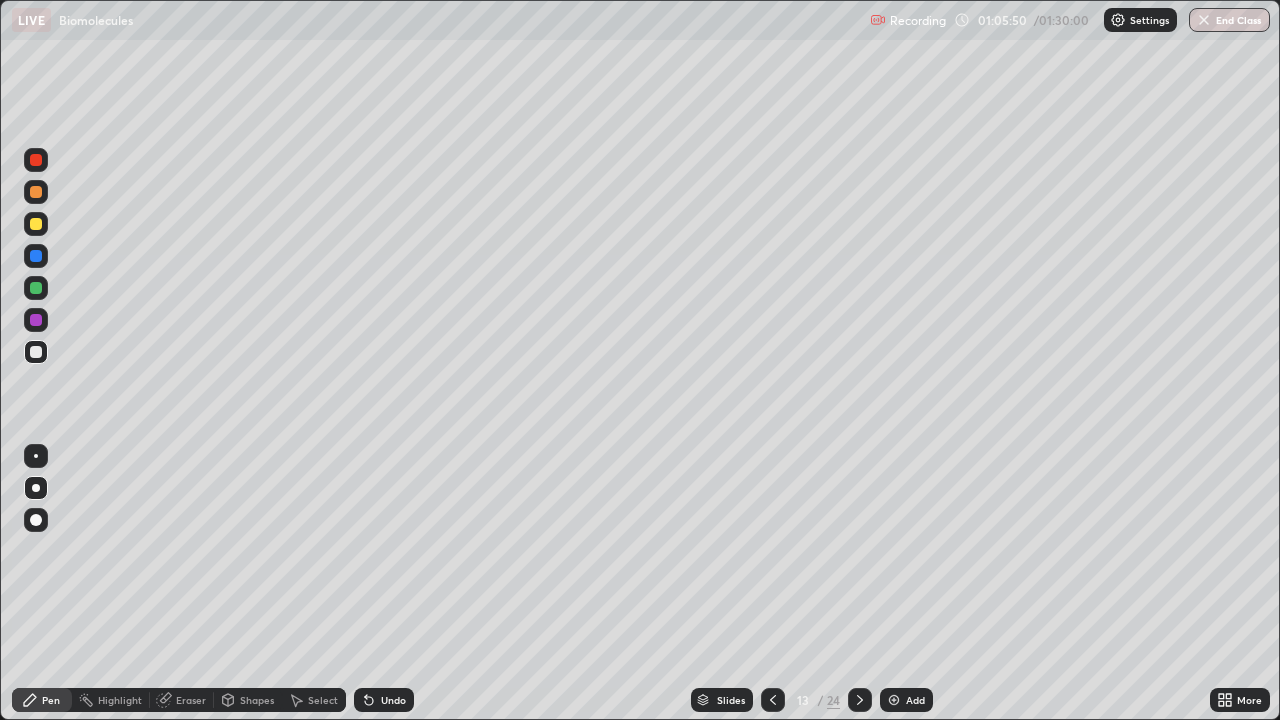 click at bounding box center (36, 160) 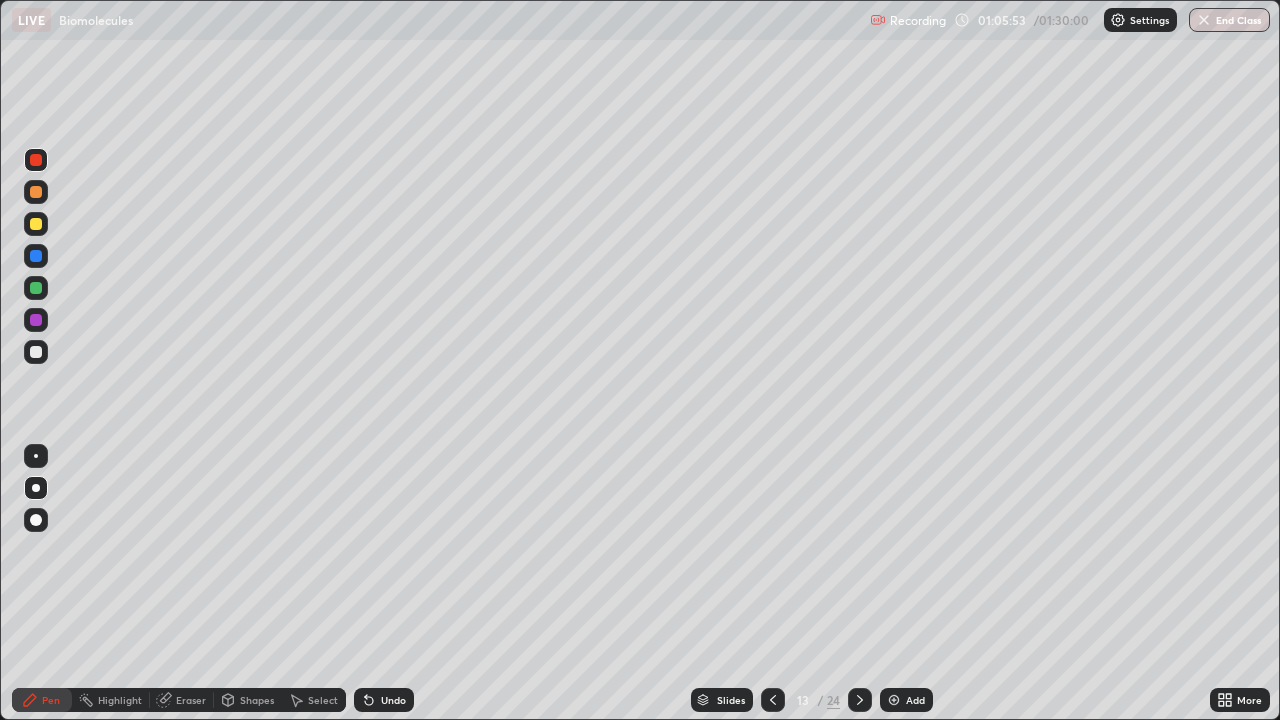 click at bounding box center [36, 352] 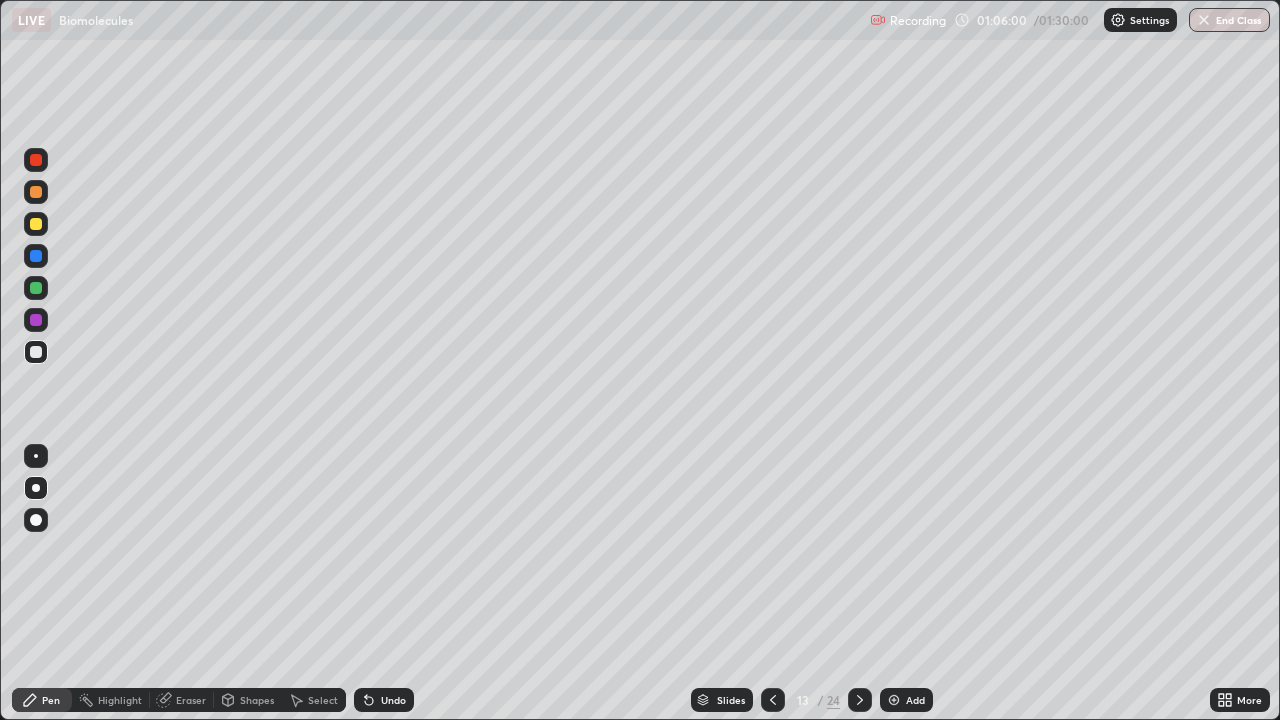 click at bounding box center [36, 352] 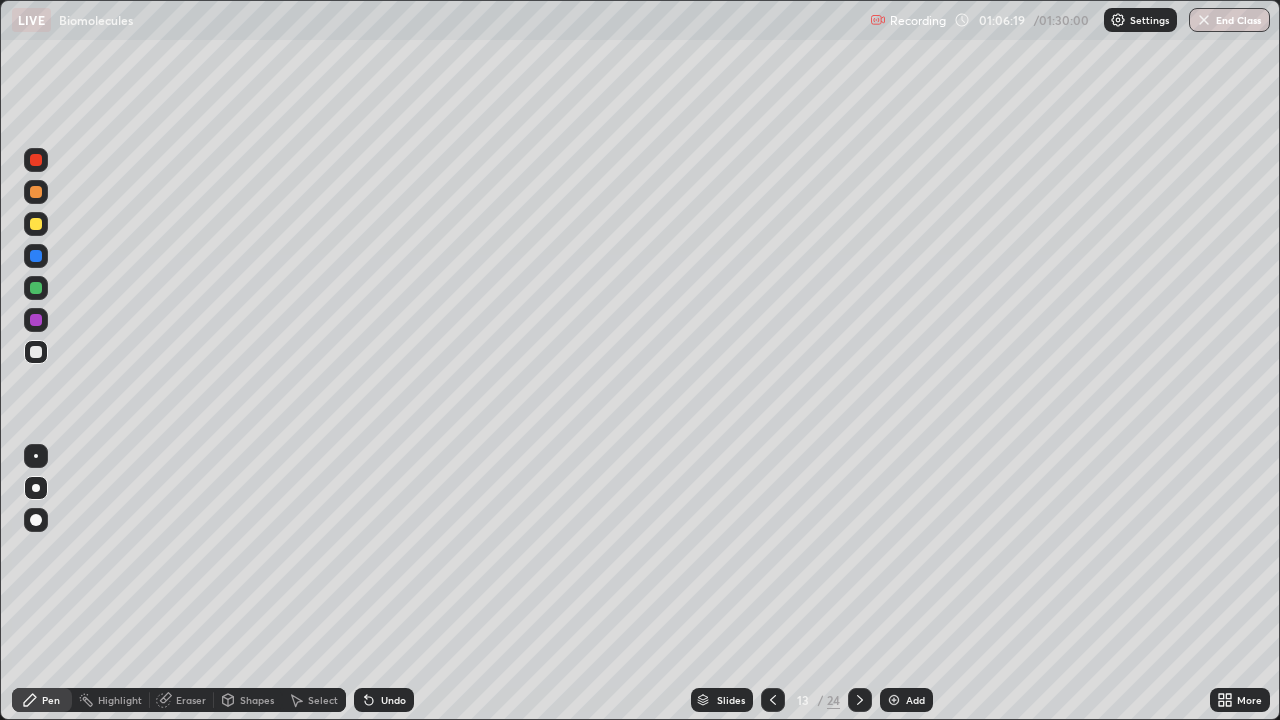 click at bounding box center (36, 160) 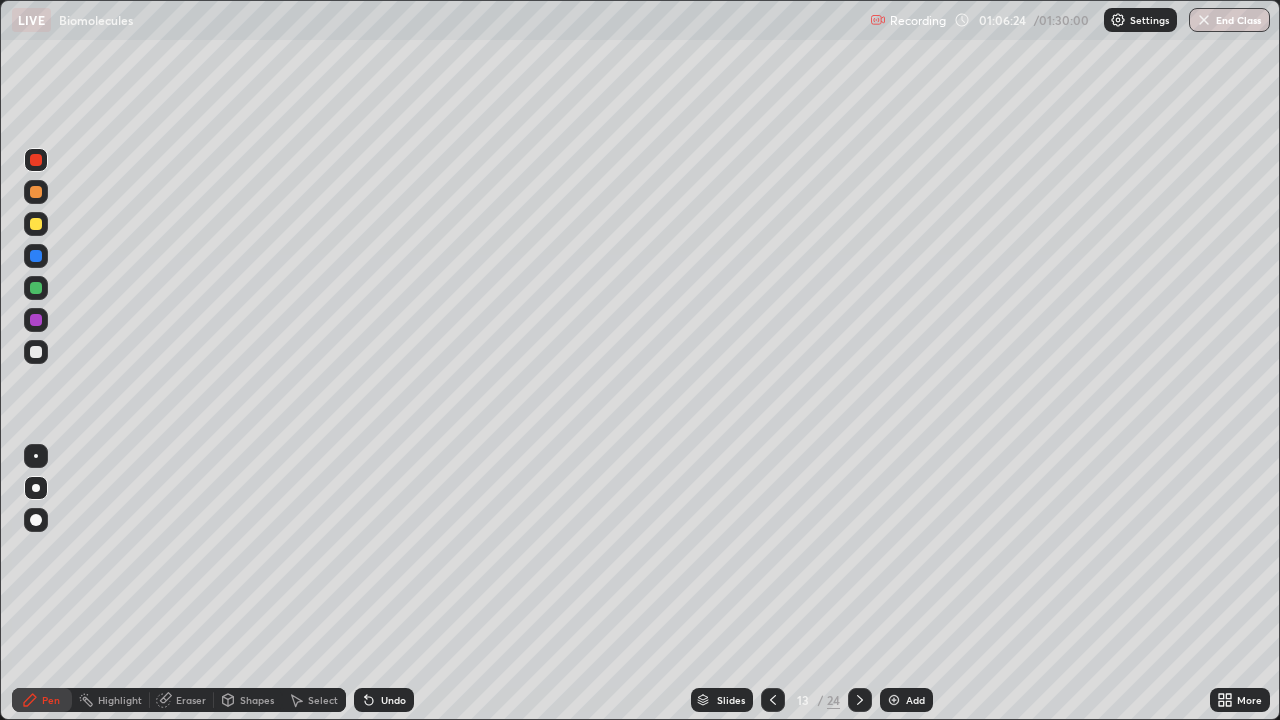 click at bounding box center (36, 352) 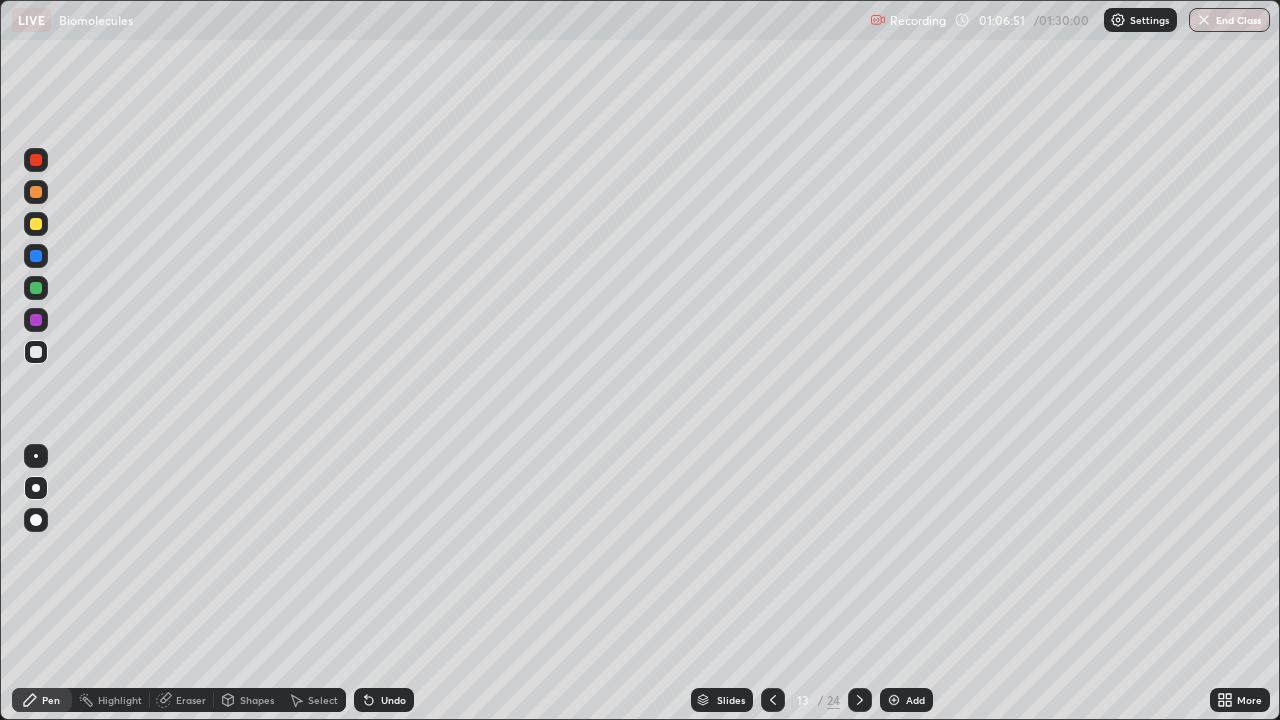 click on "Undo" at bounding box center (393, 700) 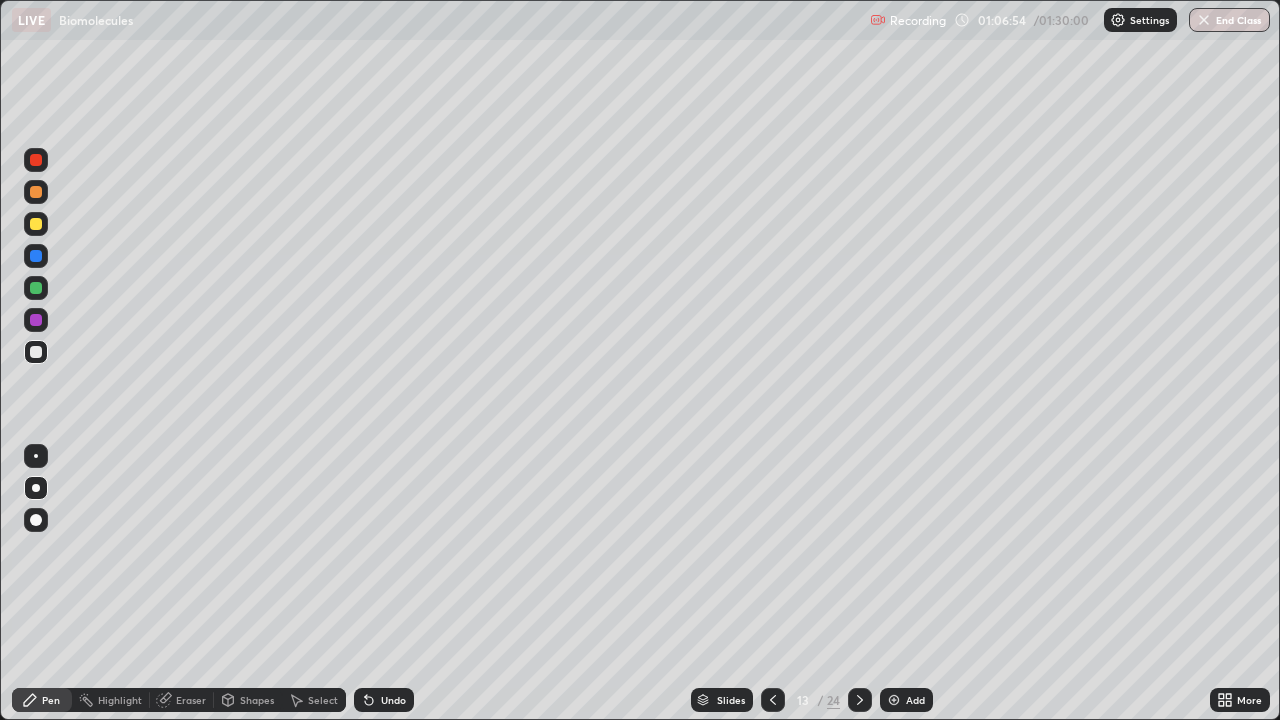 click at bounding box center [36, 160] 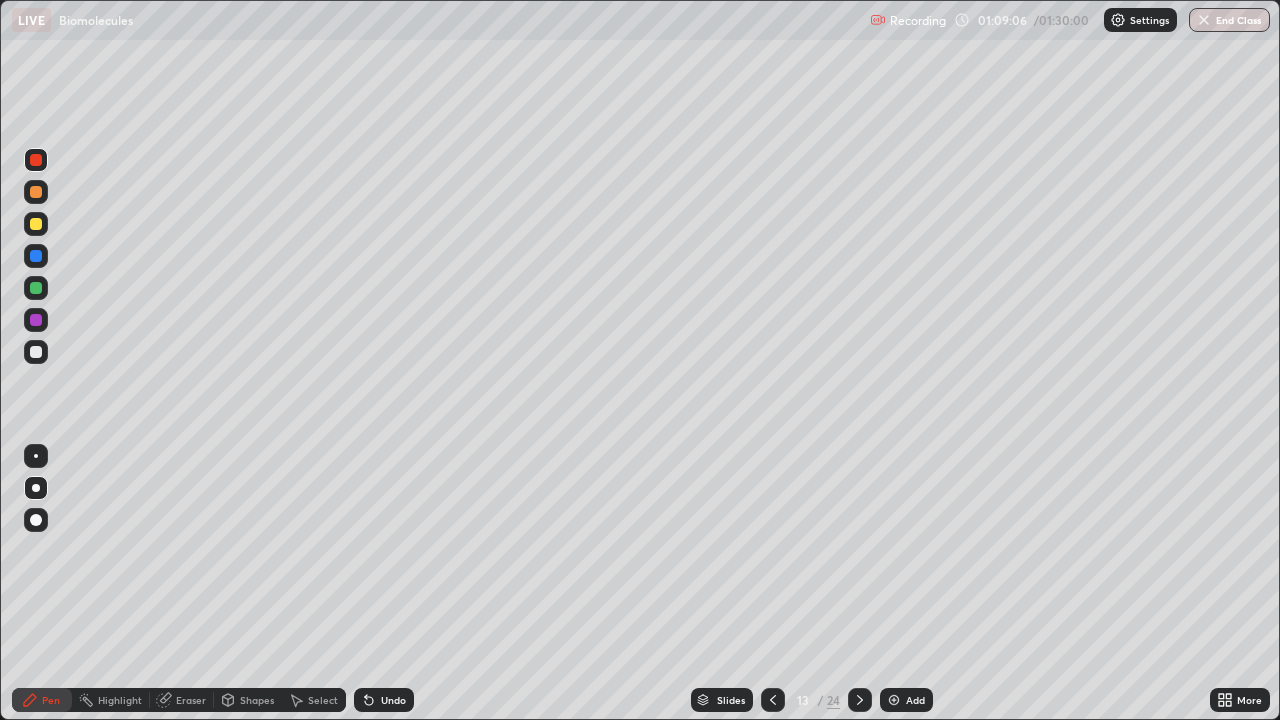 click on "Add" at bounding box center [915, 700] 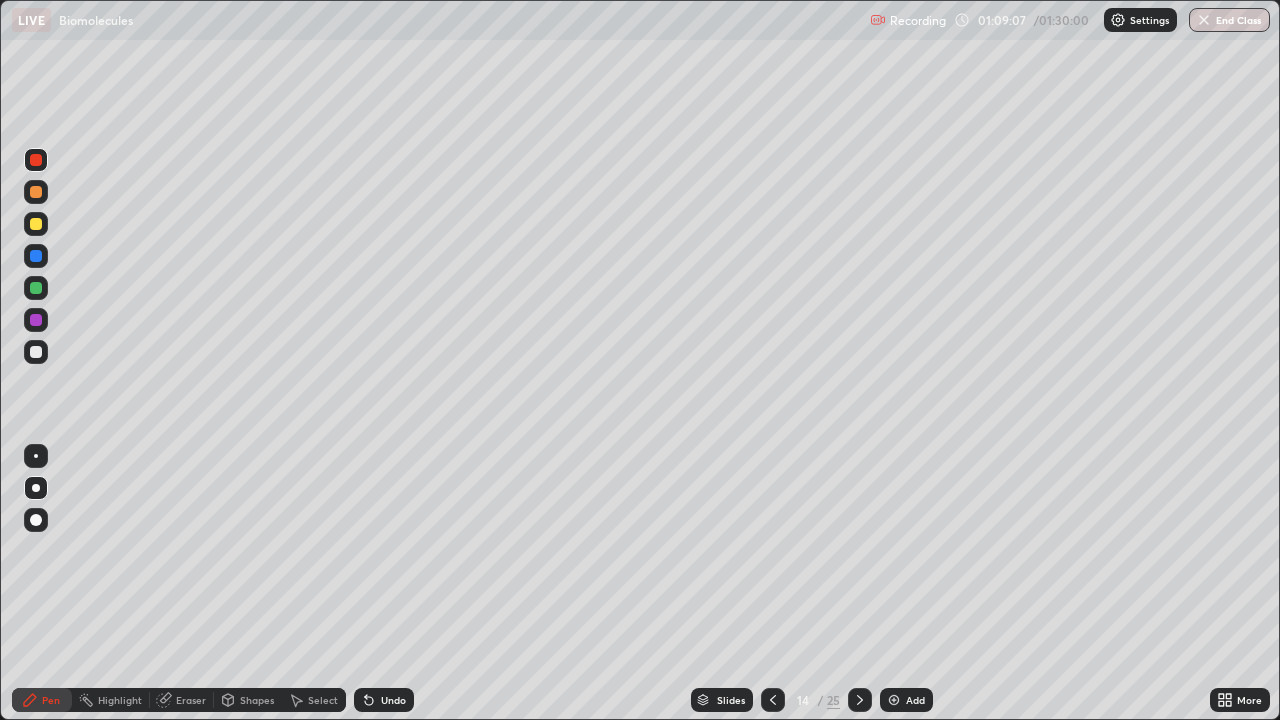 click at bounding box center (36, 224) 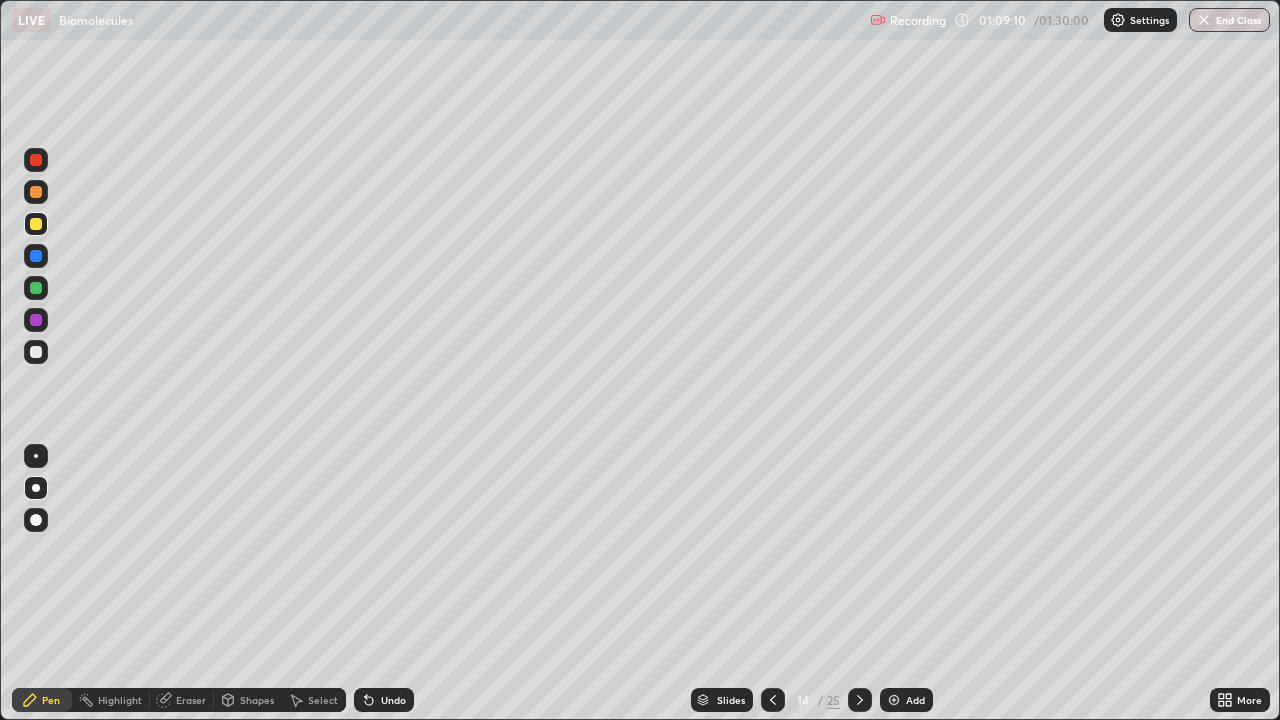 click on "Undo" at bounding box center [393, 700] 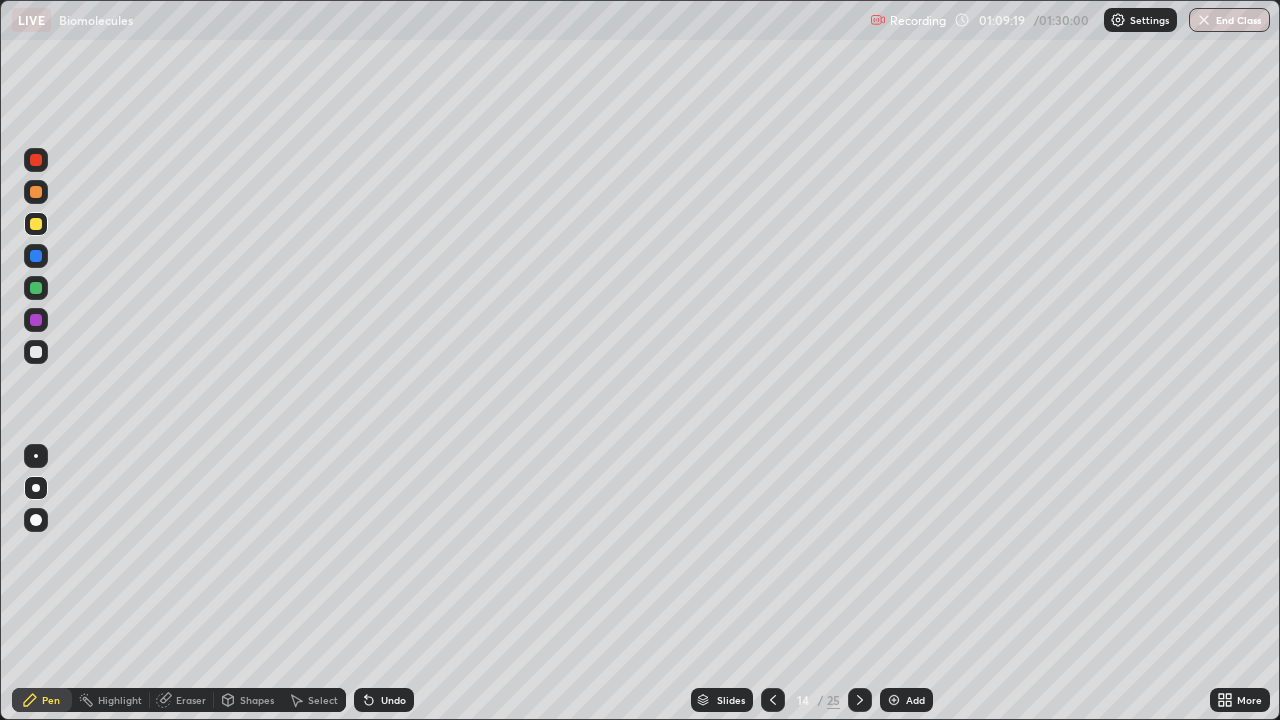 click at bounding box center (36, 352) 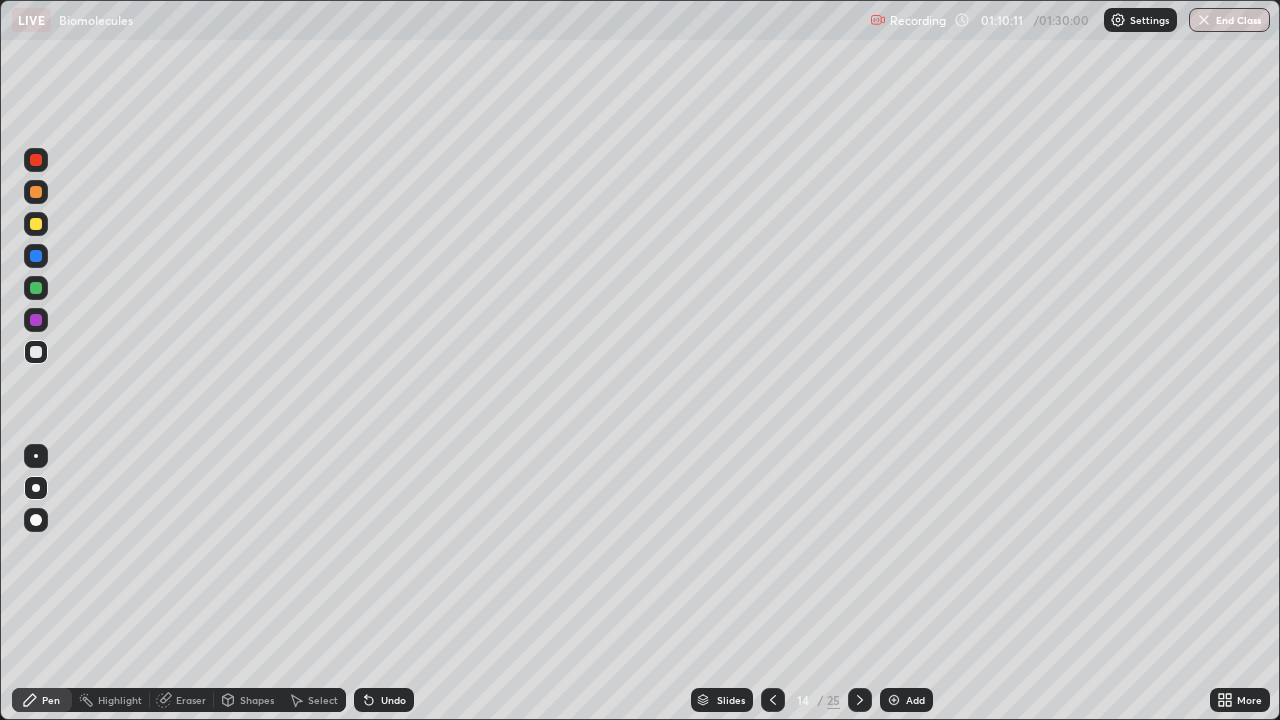 click on "Undo" at bounding box center [393, 700] 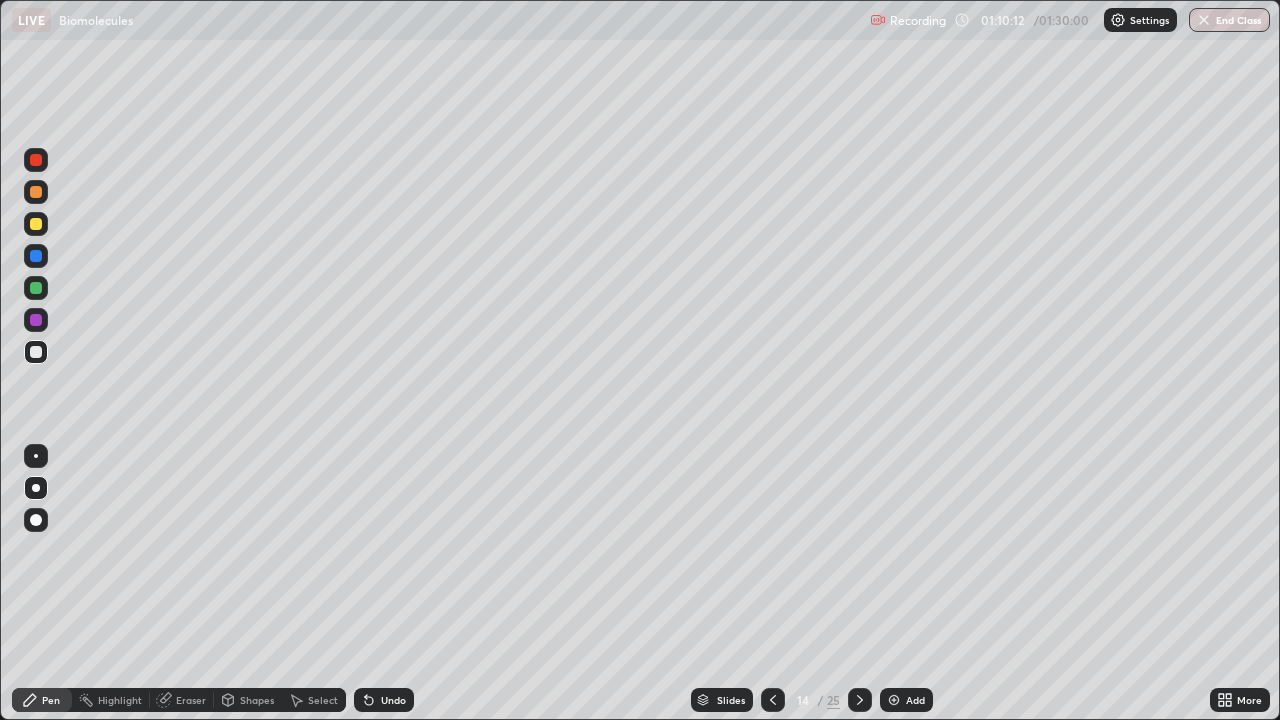 click 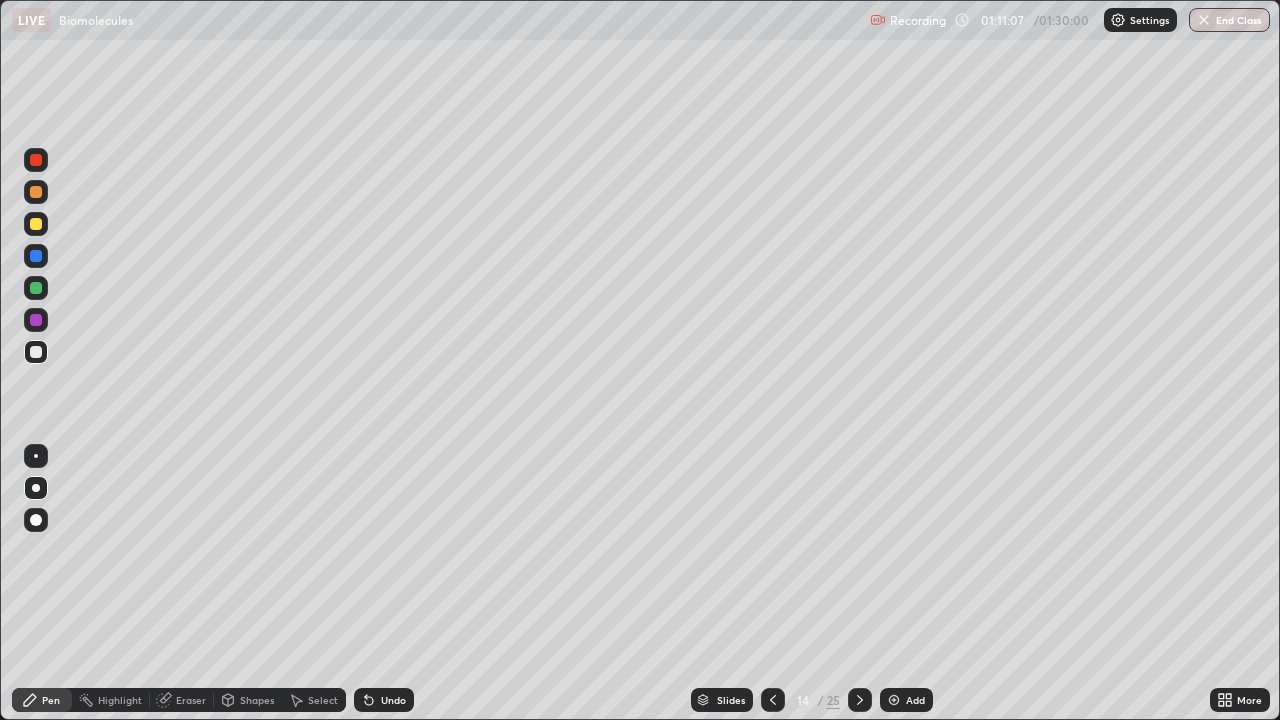 click at bounding box center (36, 320) 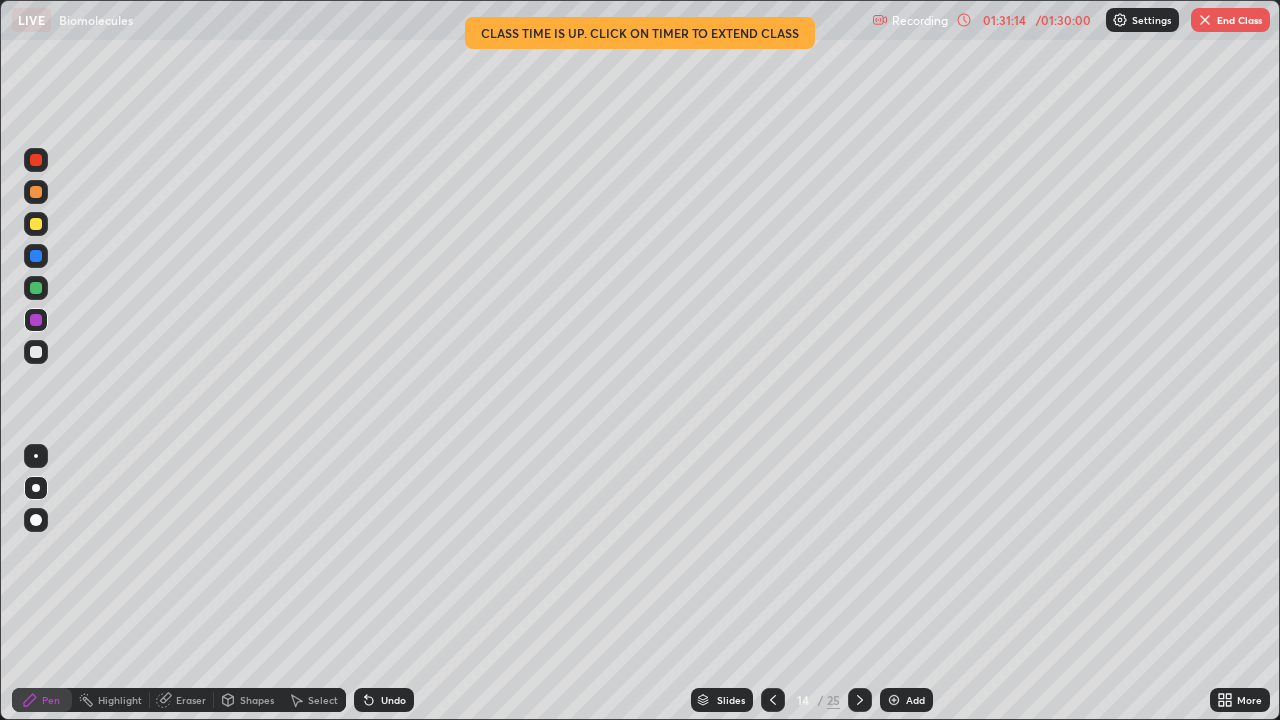 click on "End Class" at bounding box center (1230, 20) 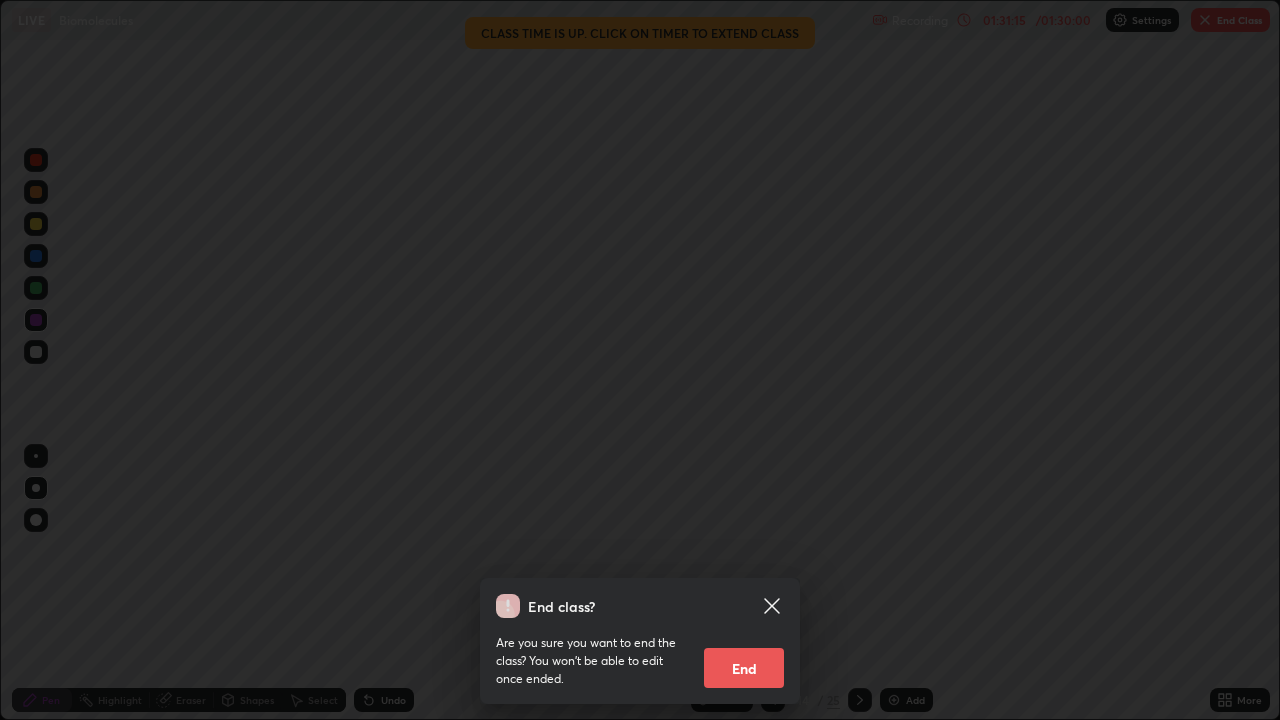 click on "End" at bounding box center [744, 668] 